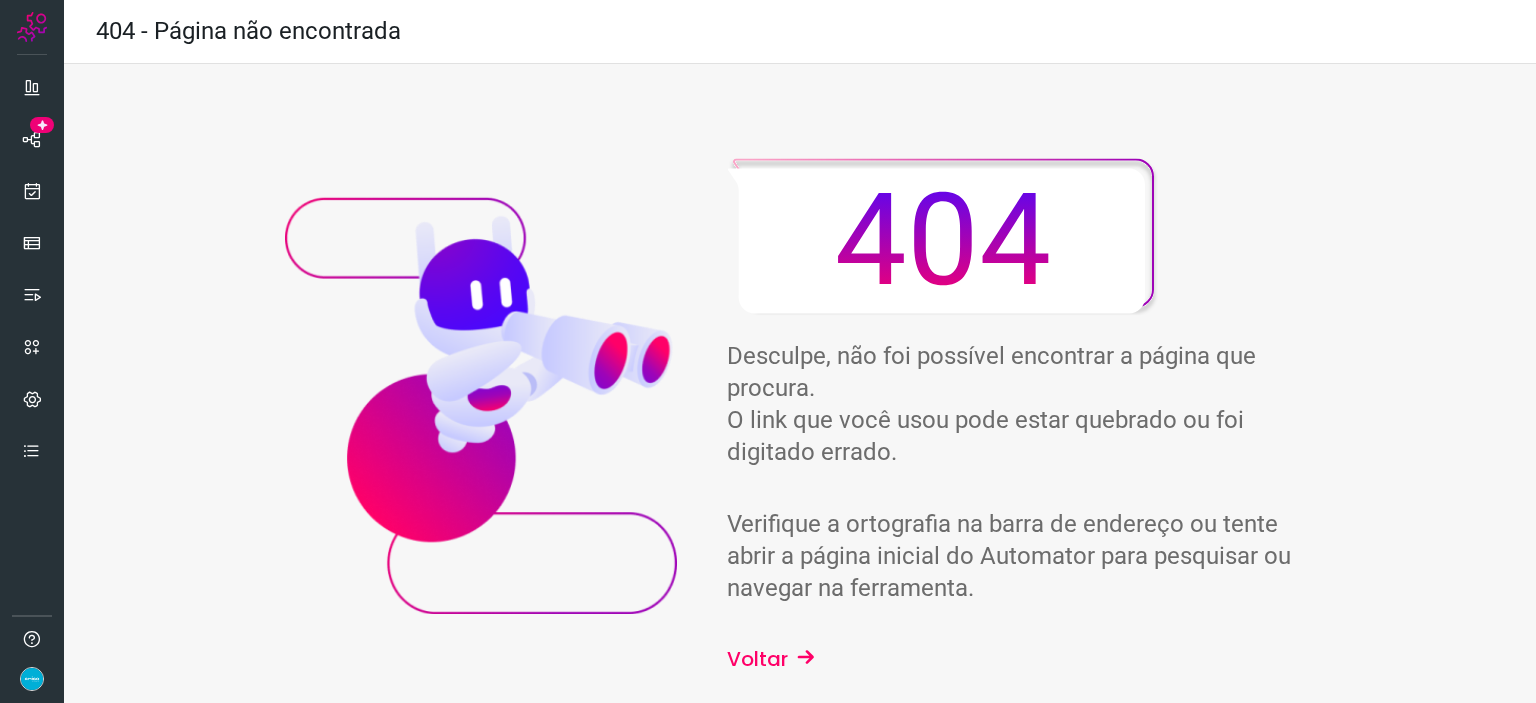 scroll, scrollTop: 0, scrollLeft: 0, axis: both 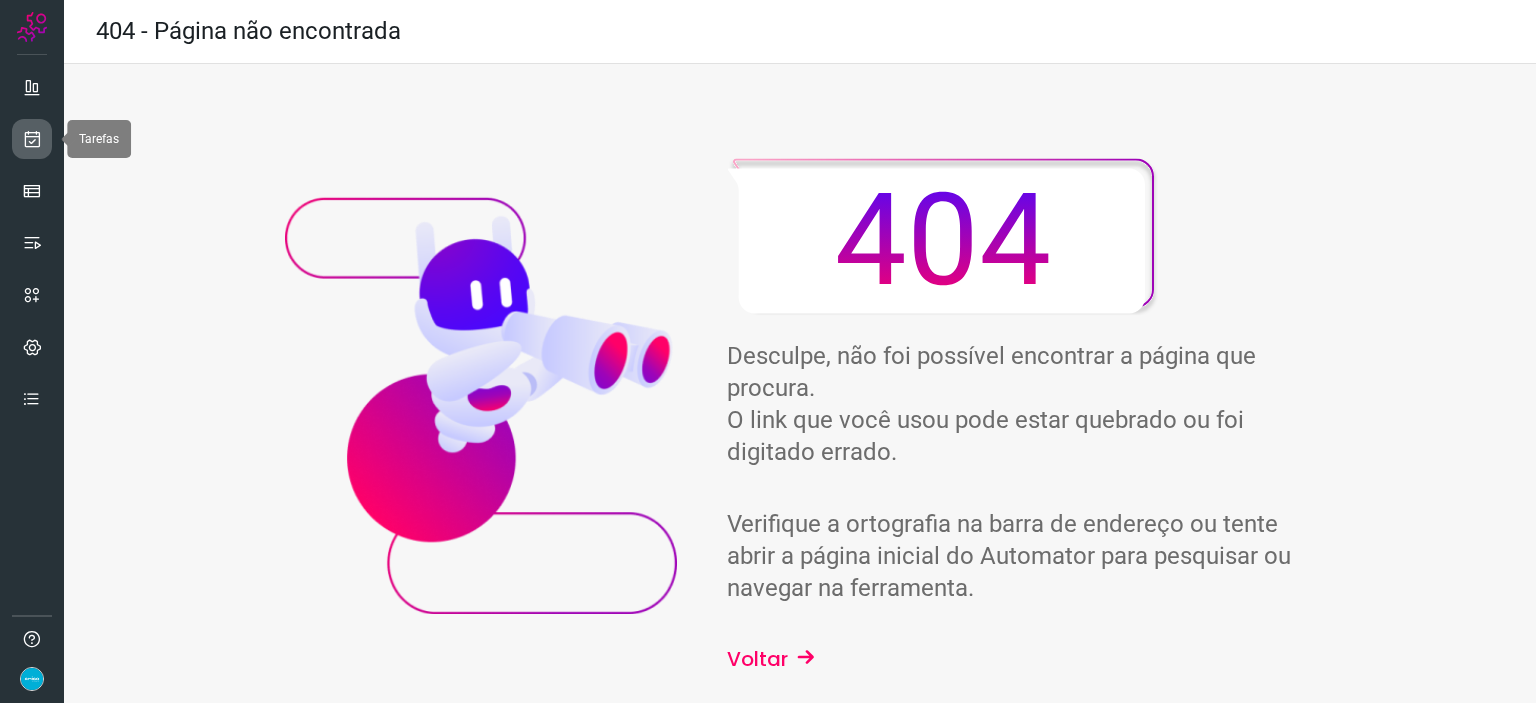 click at bounding box center [32, 139] 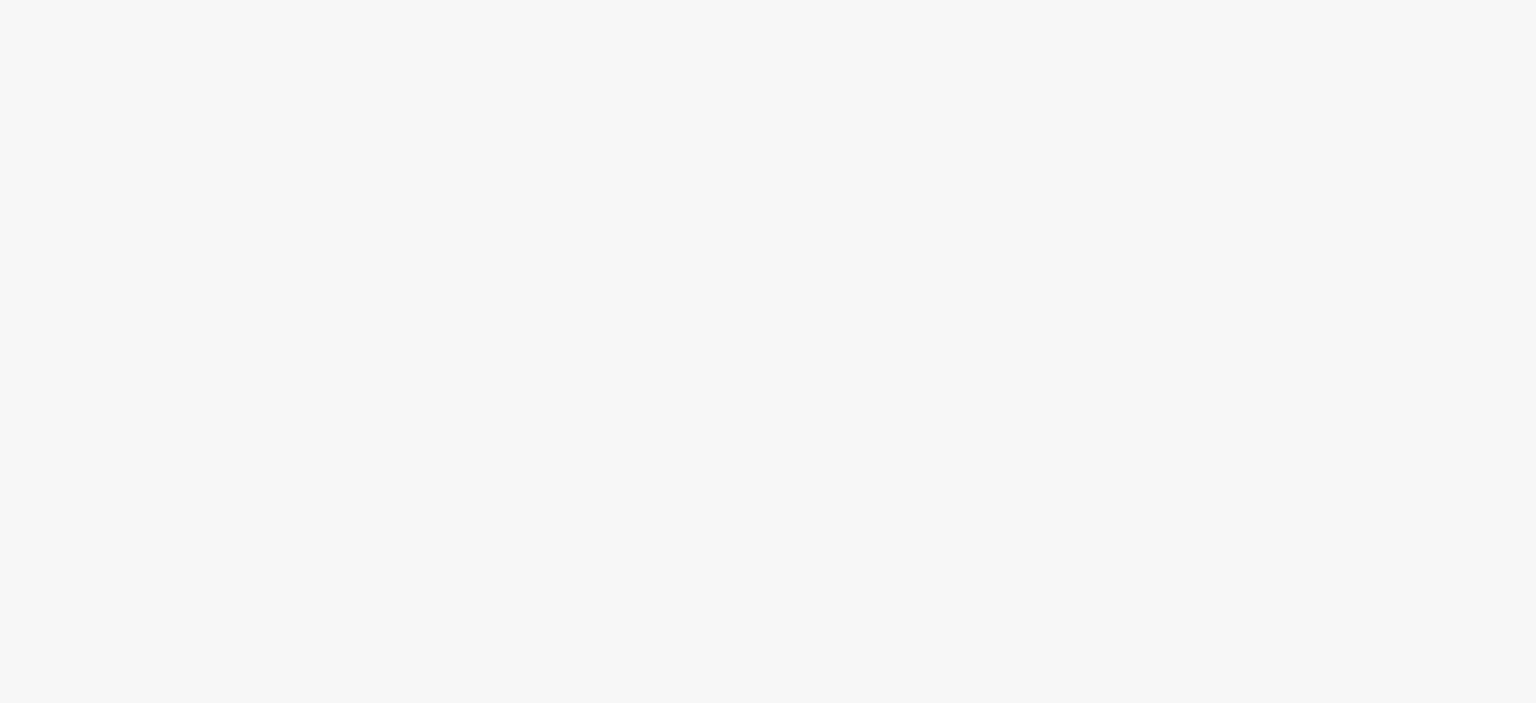 scroll, scrollTop: 0, scrollLeft: 0, axis: both 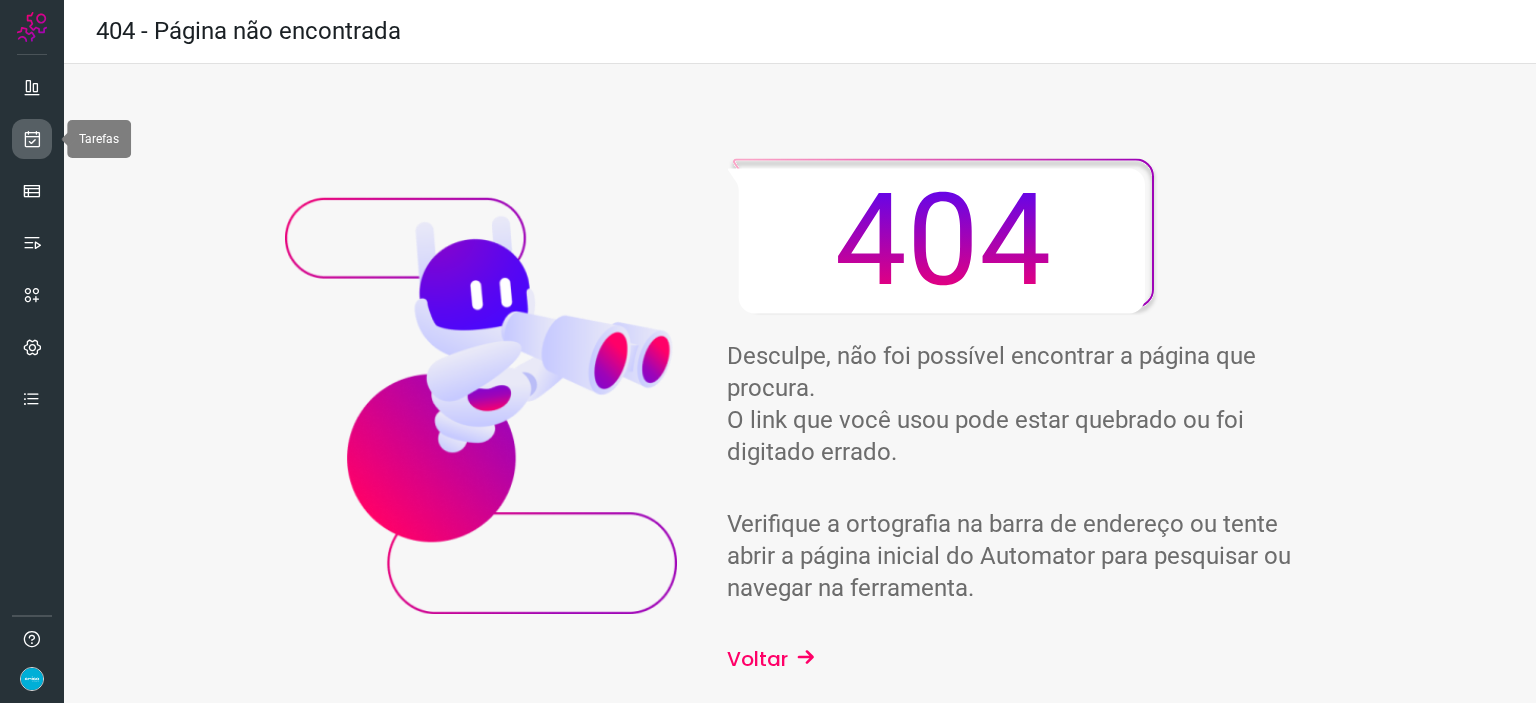 click at bounding box center (32, 139) 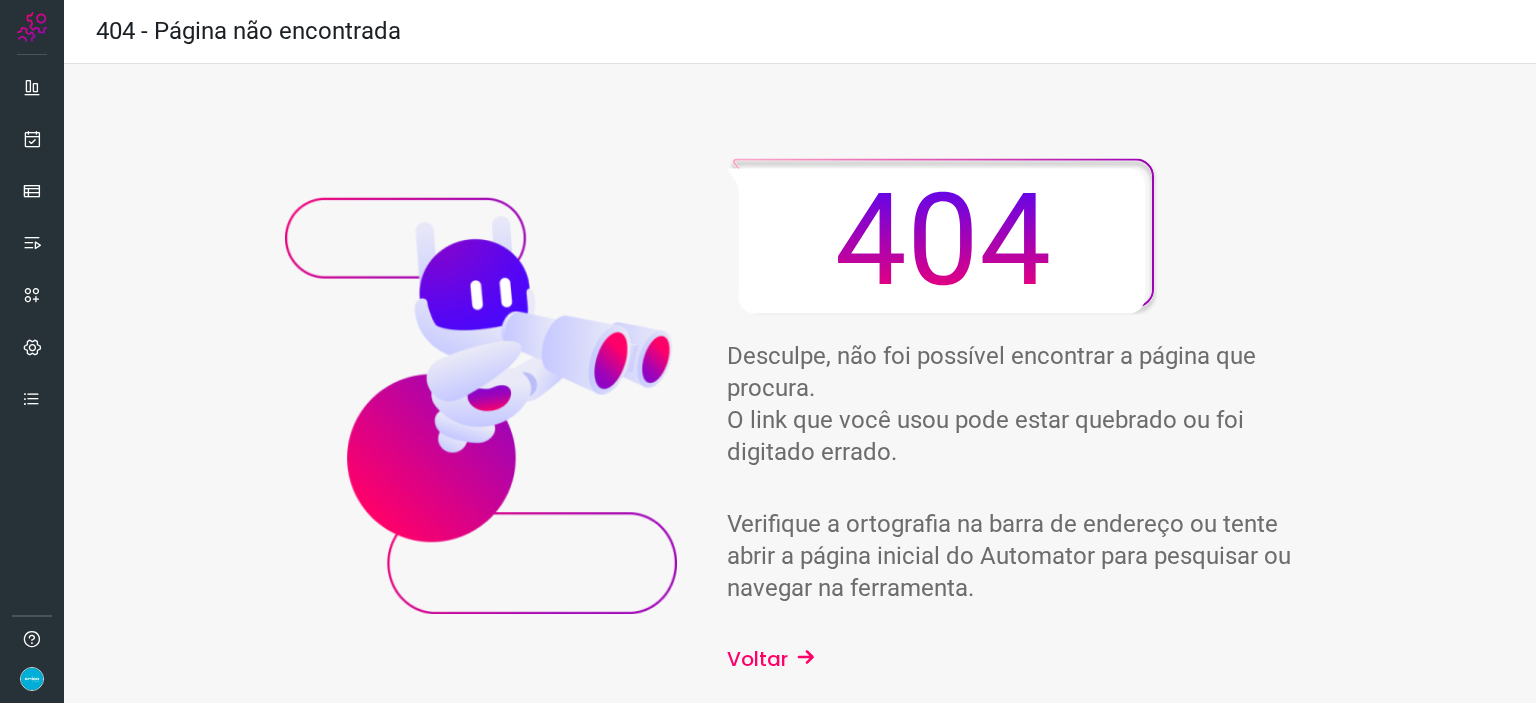 scroll, scrollTop: 0, scrollLeft: 0, axis: both 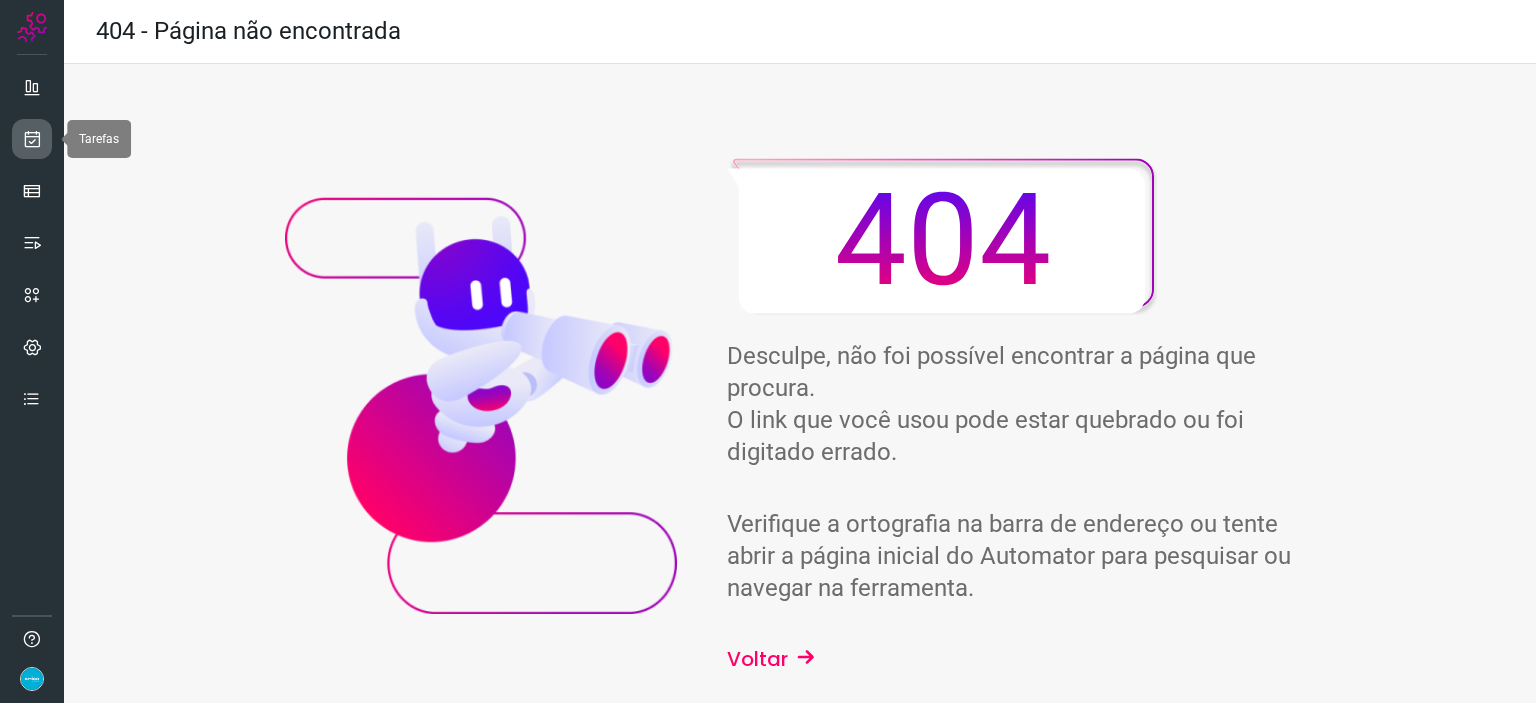 click at bounding box center [32, 139] 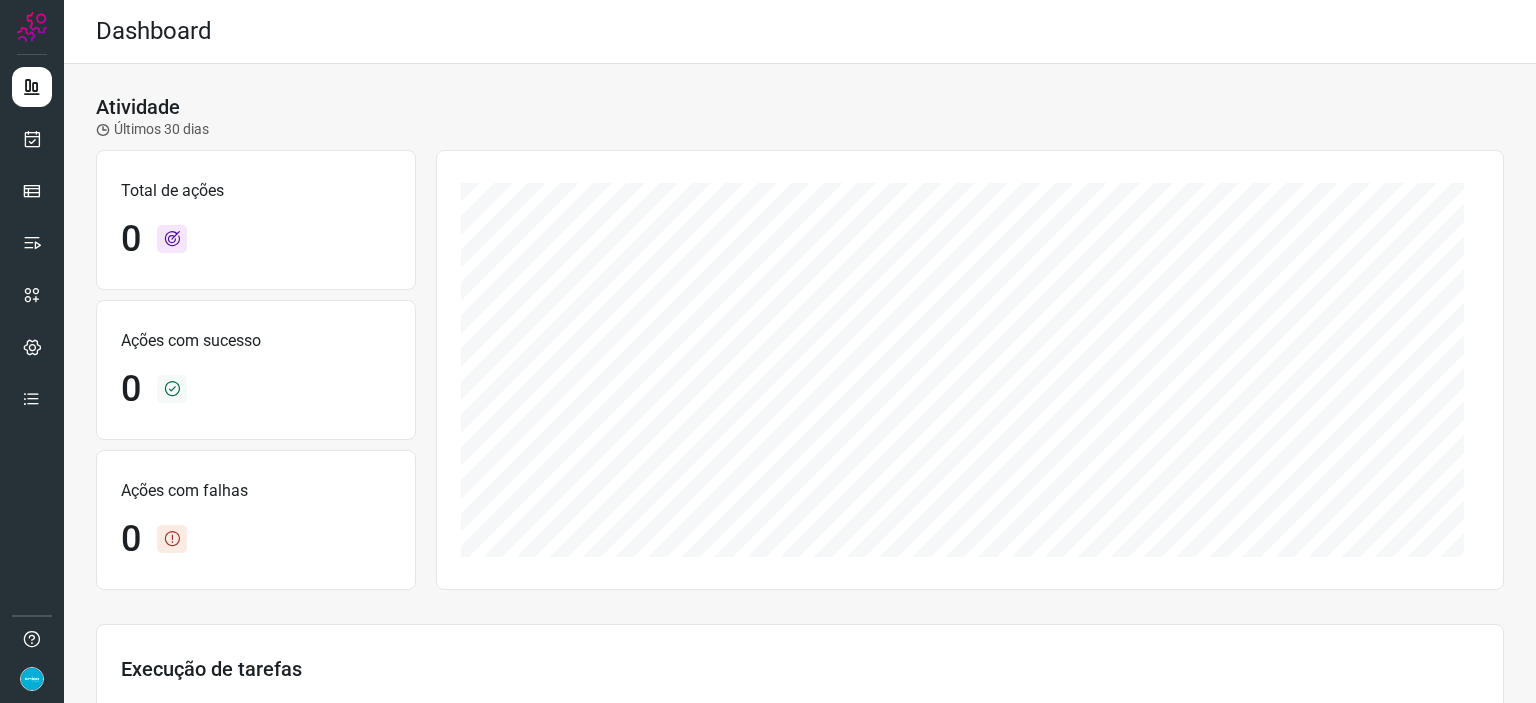 scroll, scrollTop: 0, scrollLeft: 0, axis: both 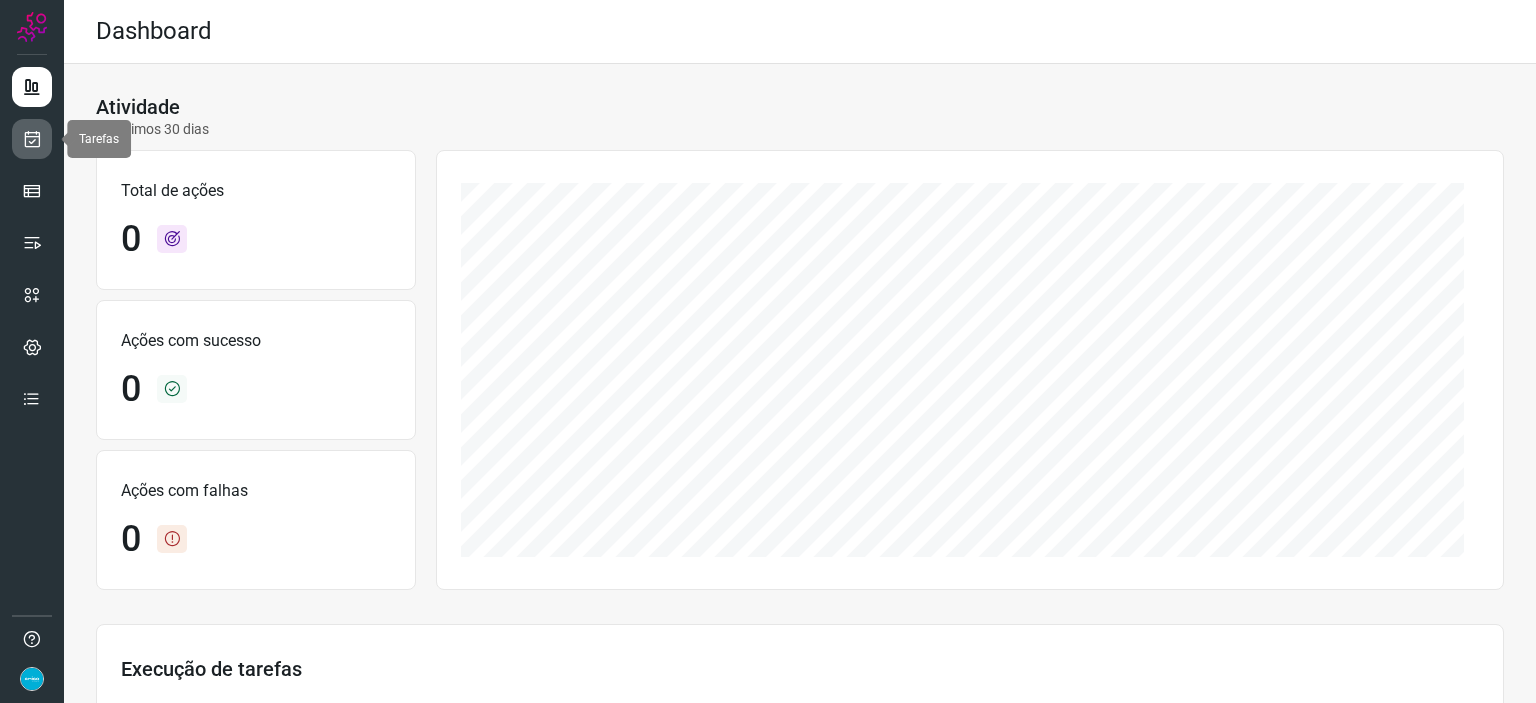 click at bounding box center (32, 139) 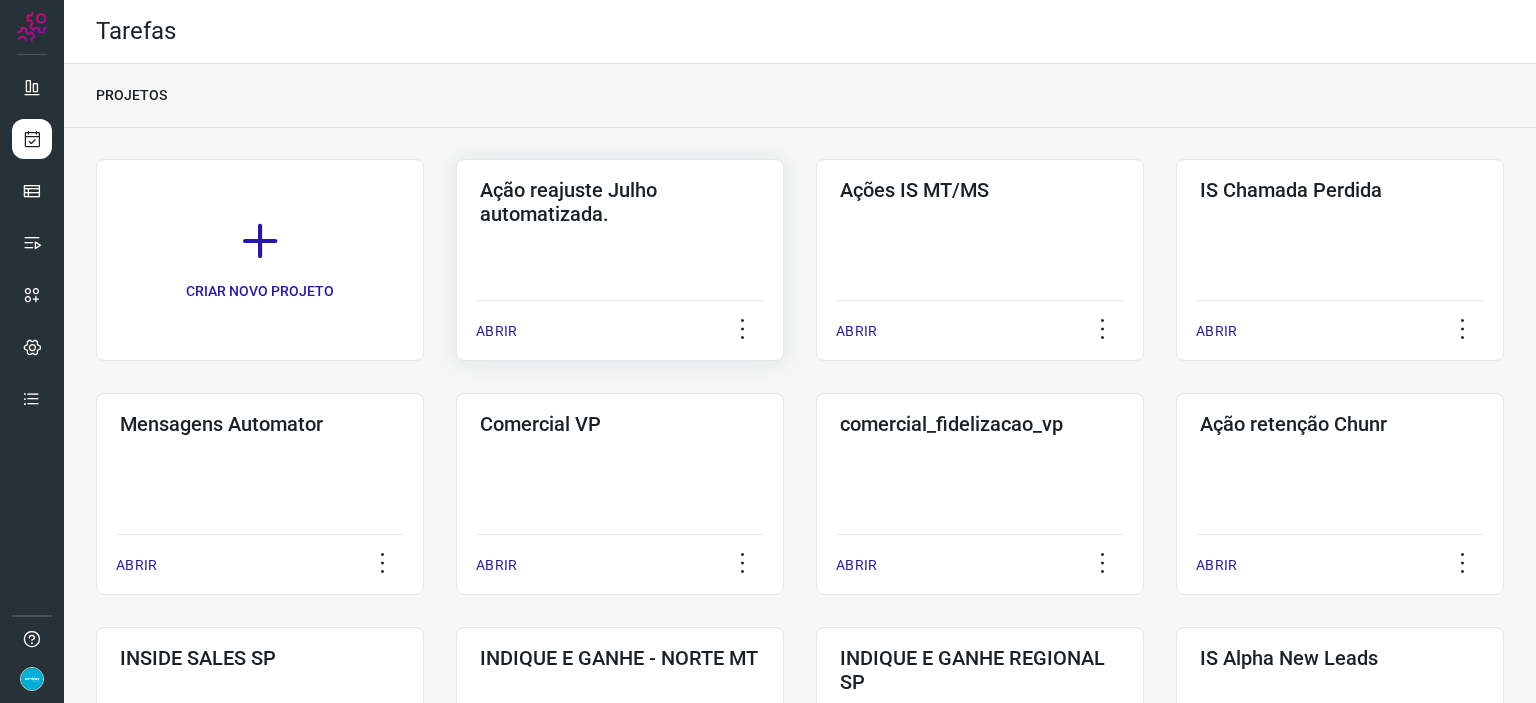 click on "ABRIR" at bounding box center [496, 331] 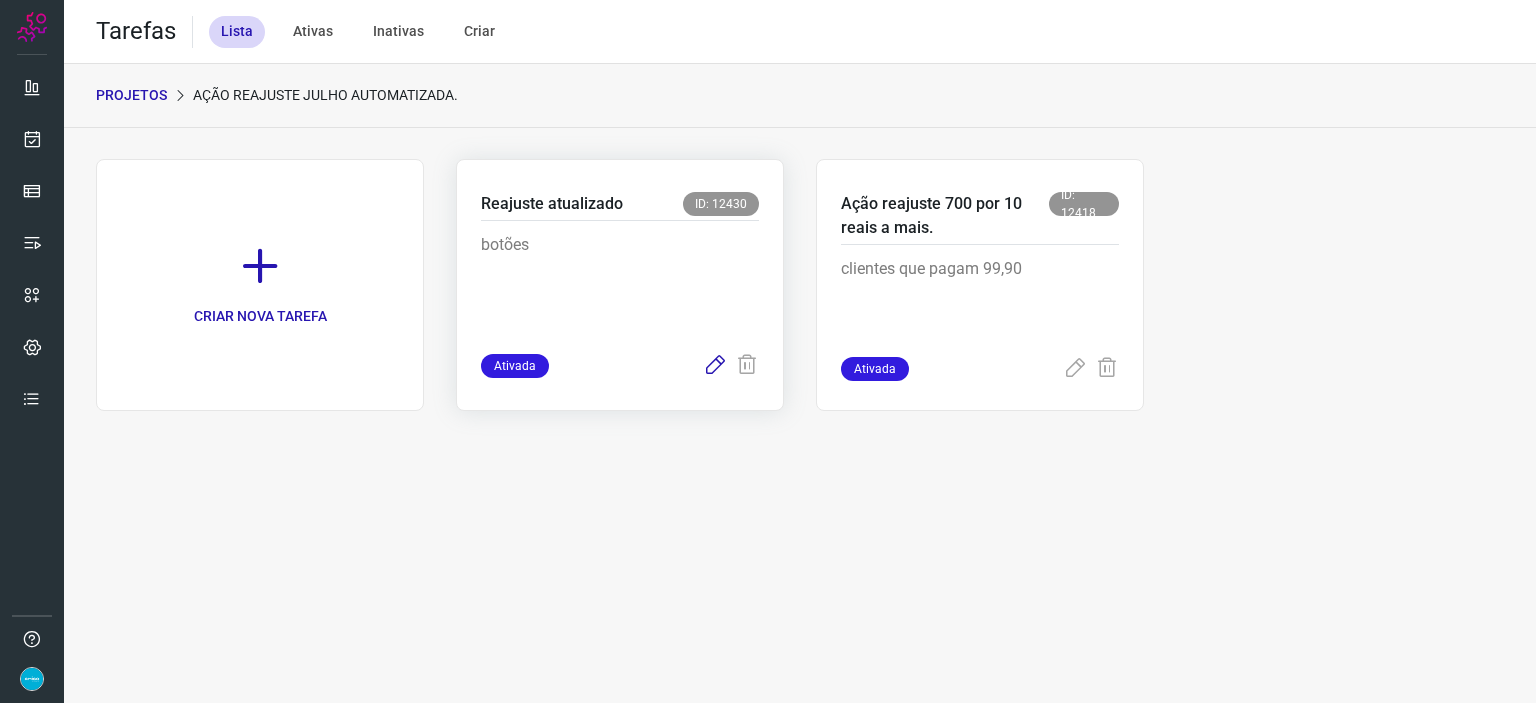 click at bounding box center (715, 366) 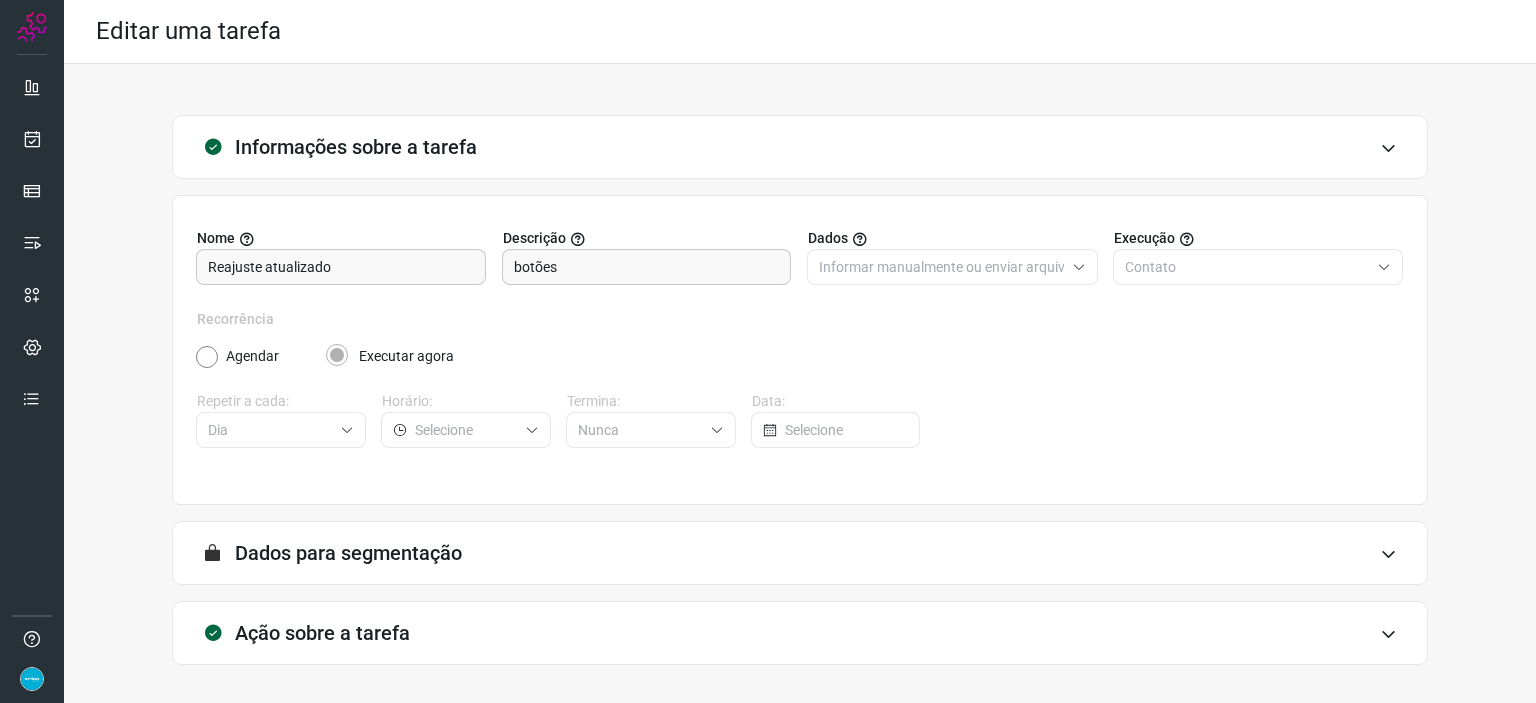 scroll, scrollTop: 77, scrollLeft: 0, axis: vertical 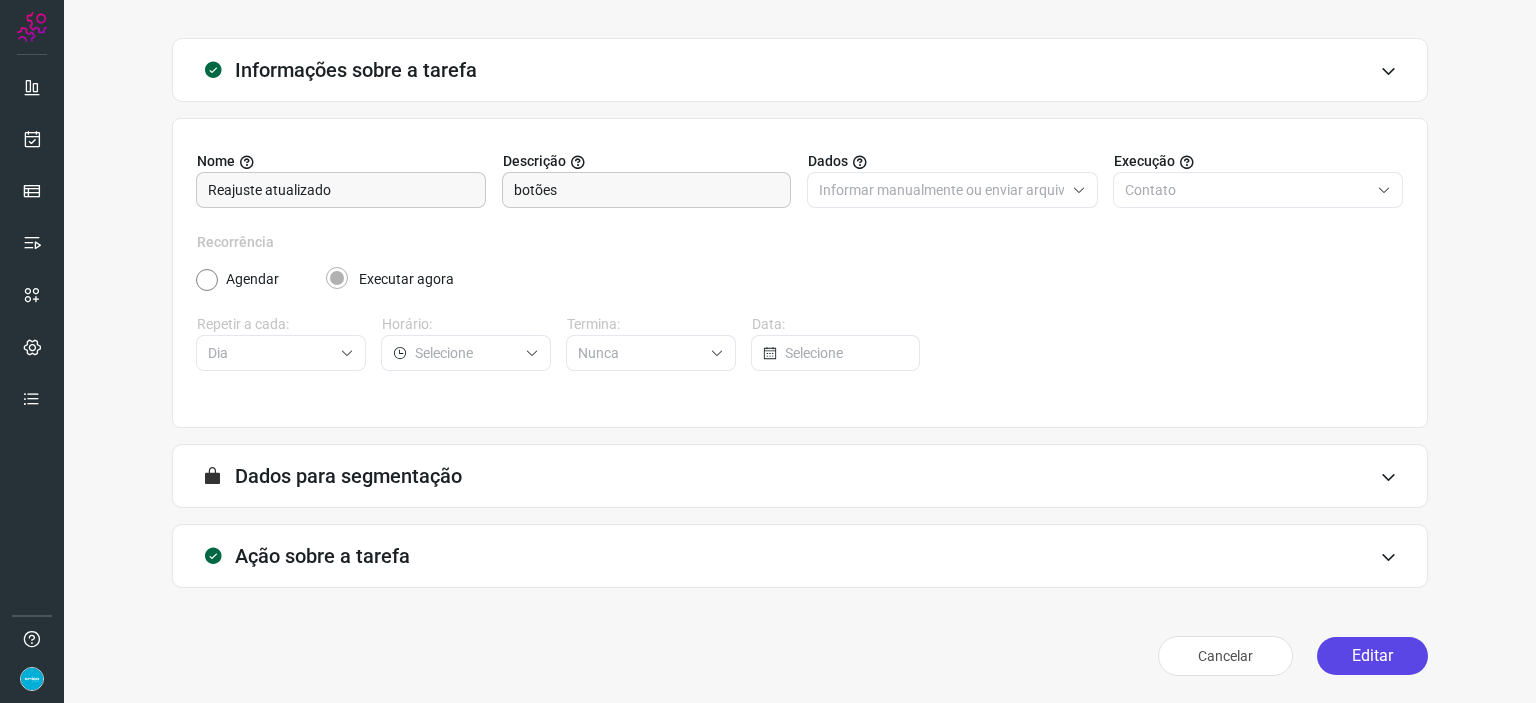 click on "Editar" at bounding box center (1372, 656) 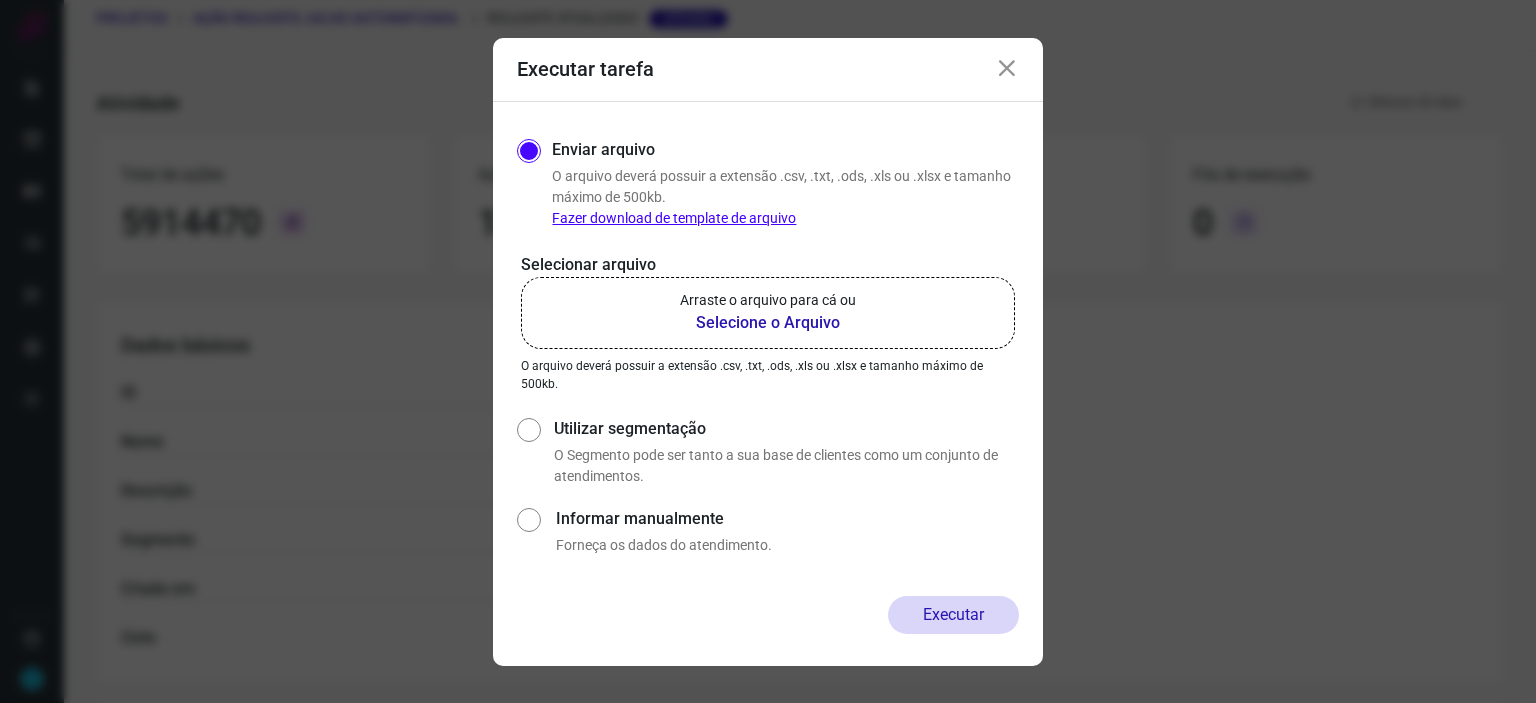 click on "Selecione o Arquivo" at bounding box center [768, 323] 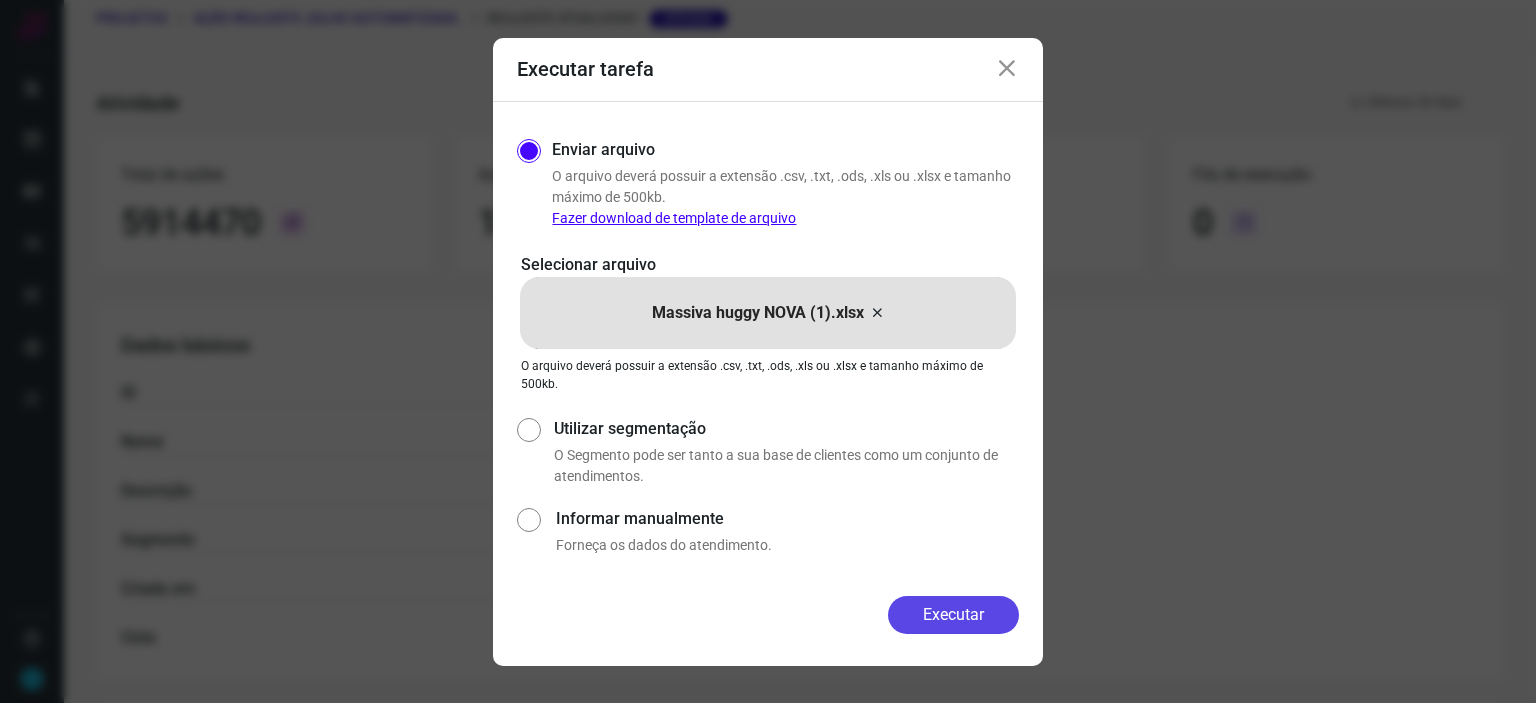 click on "Executar" at bounding box center (953, 615) 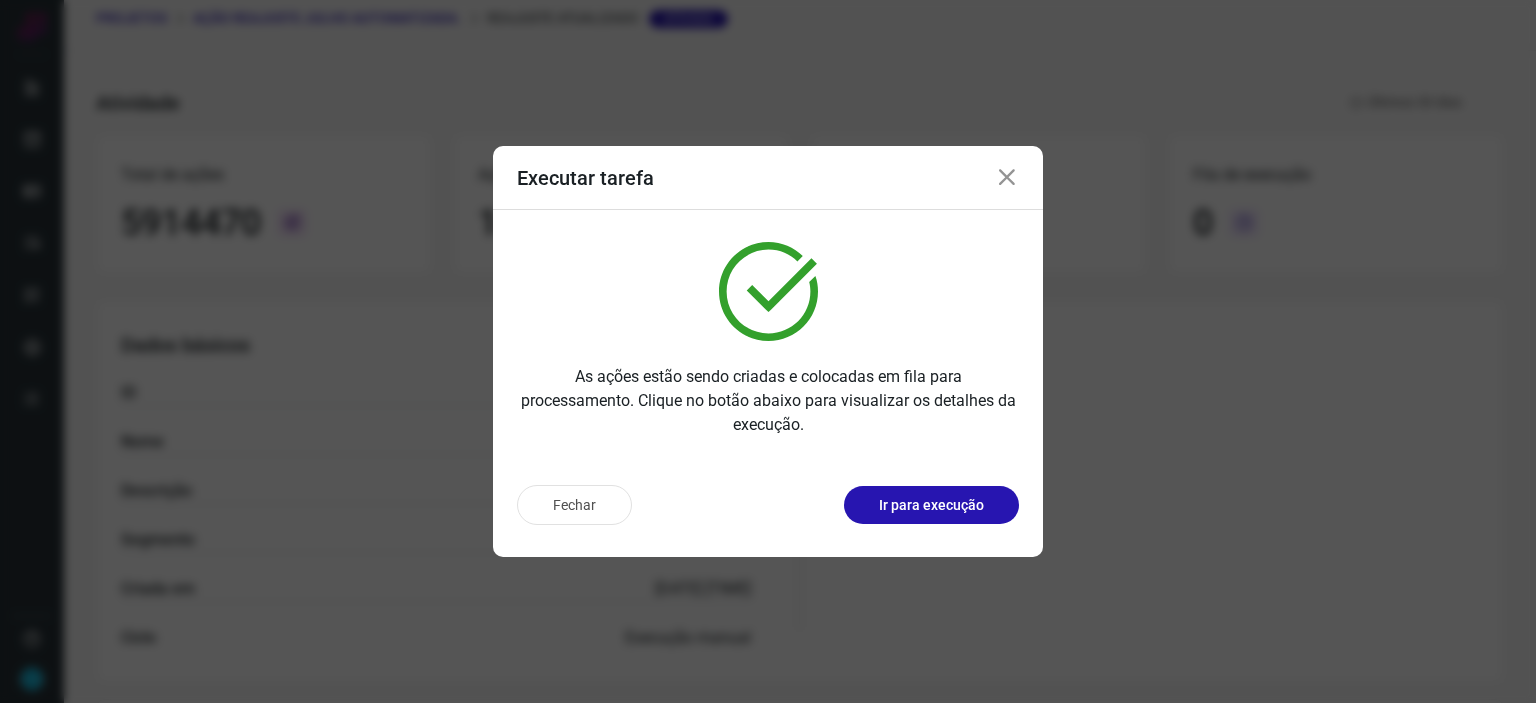 click at bounding box center (1007, 178) 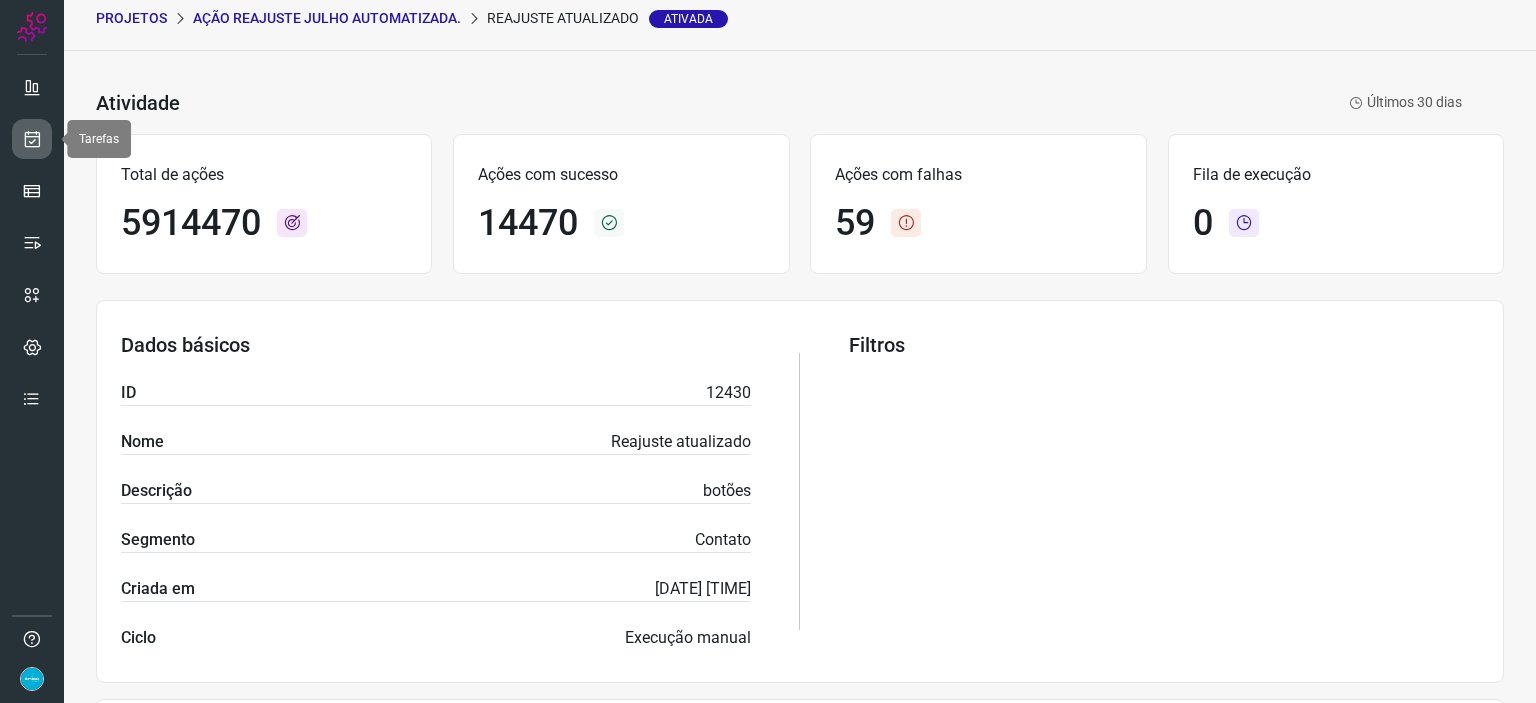 click at bounding box center (32, 139) 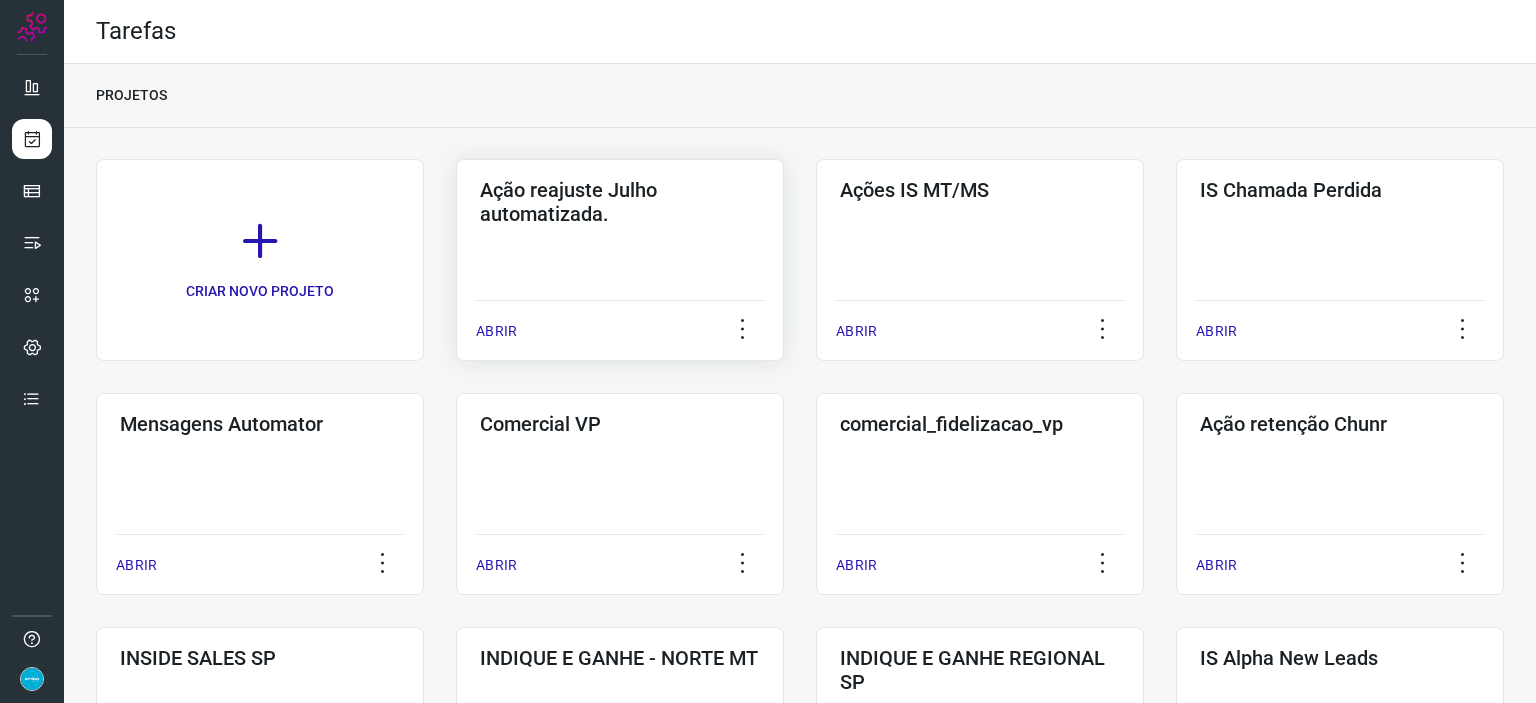 click on "ABRIR" at bounding box center (496, 331) 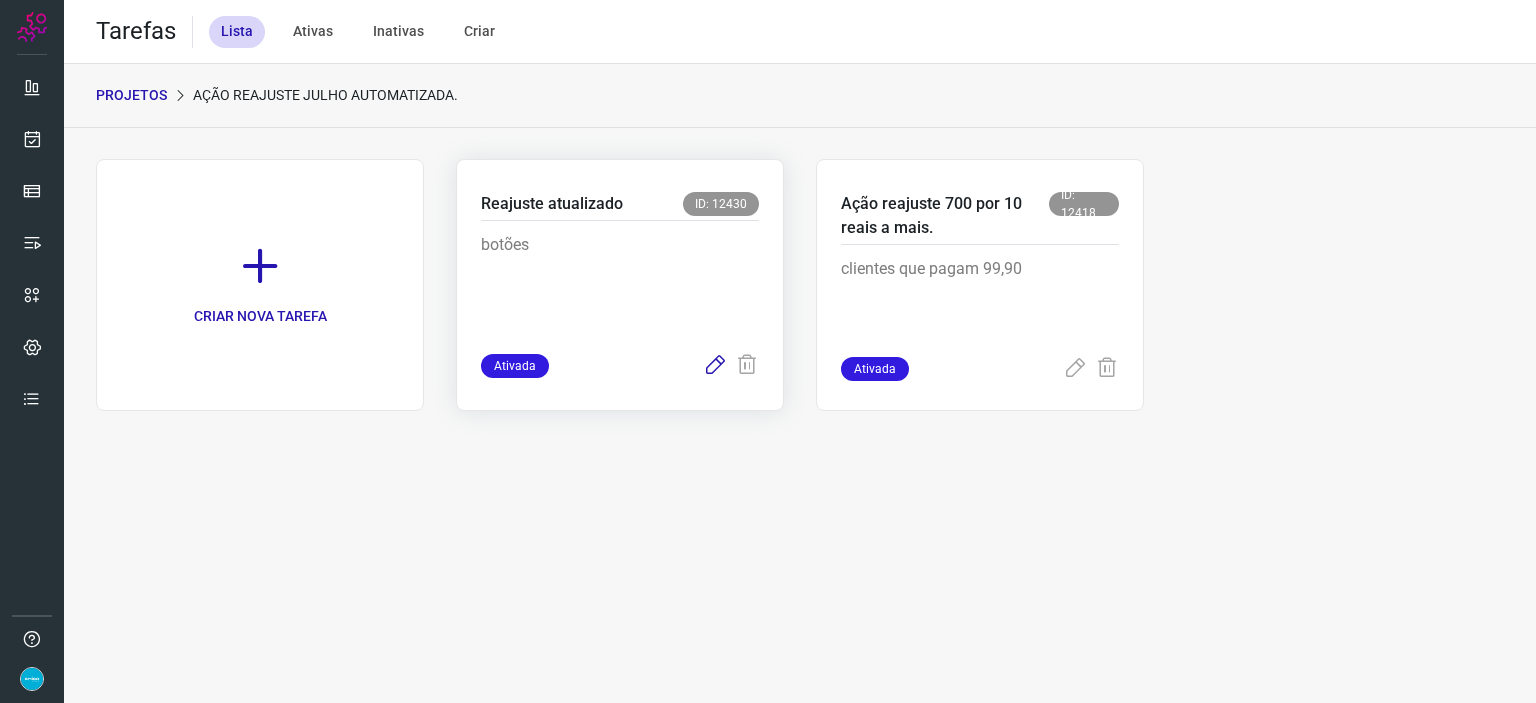 click at bounding box center (715, 366) 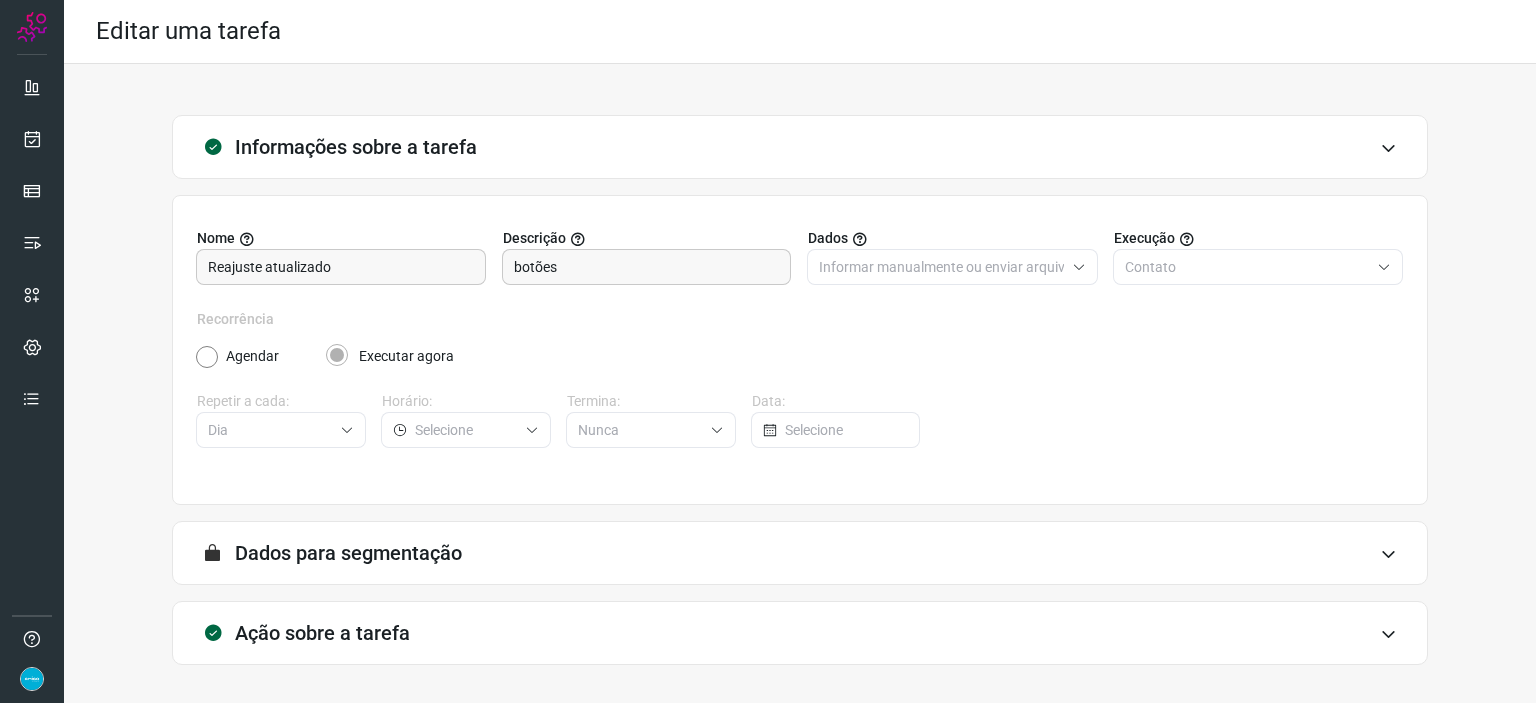 scroll, scrollTop: 77, scrollLeft: 0, axis: vertical 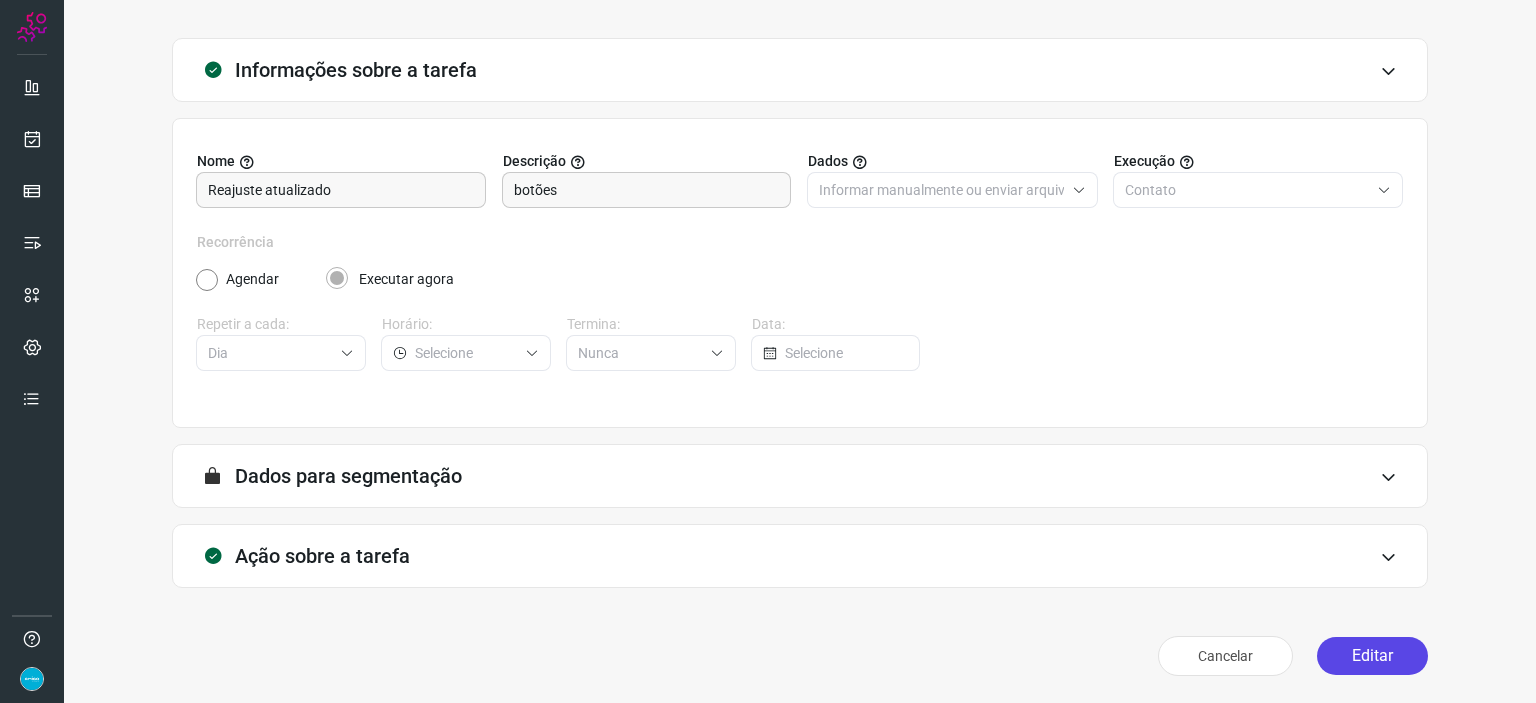 click on "Editar" at bounding box center [1372, 656] 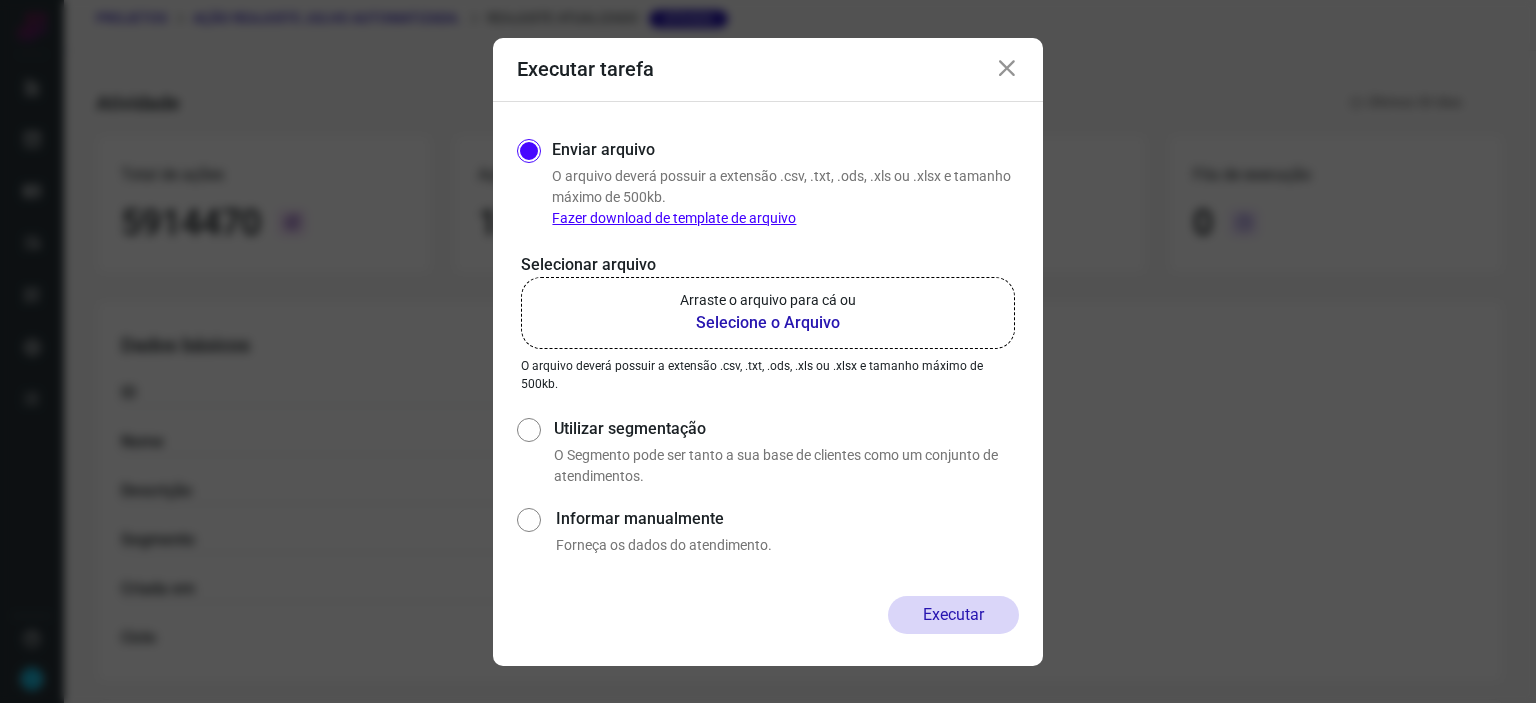 click on "Selecione o Arquivo" at bounding box center [768, 323] 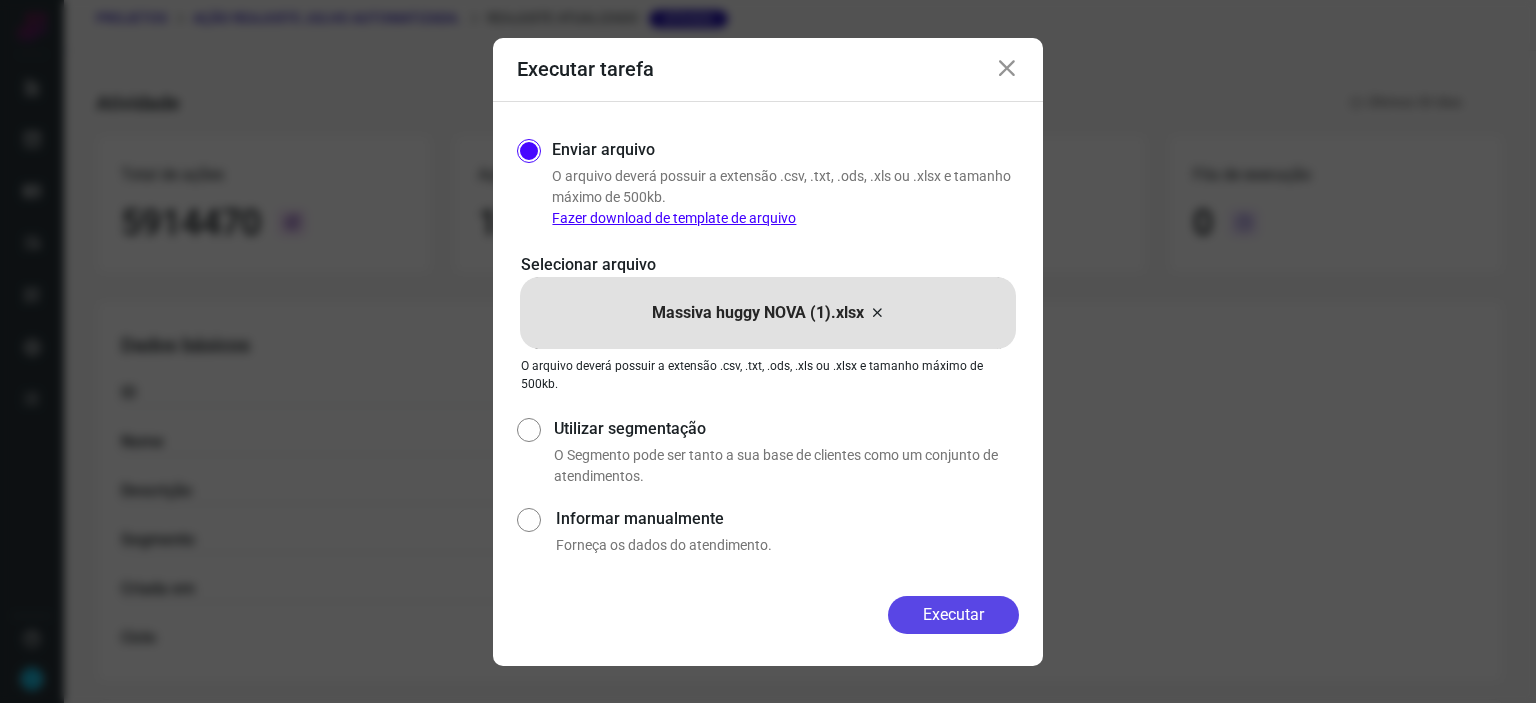 click on "Executar" at bounding box center (953, 615) 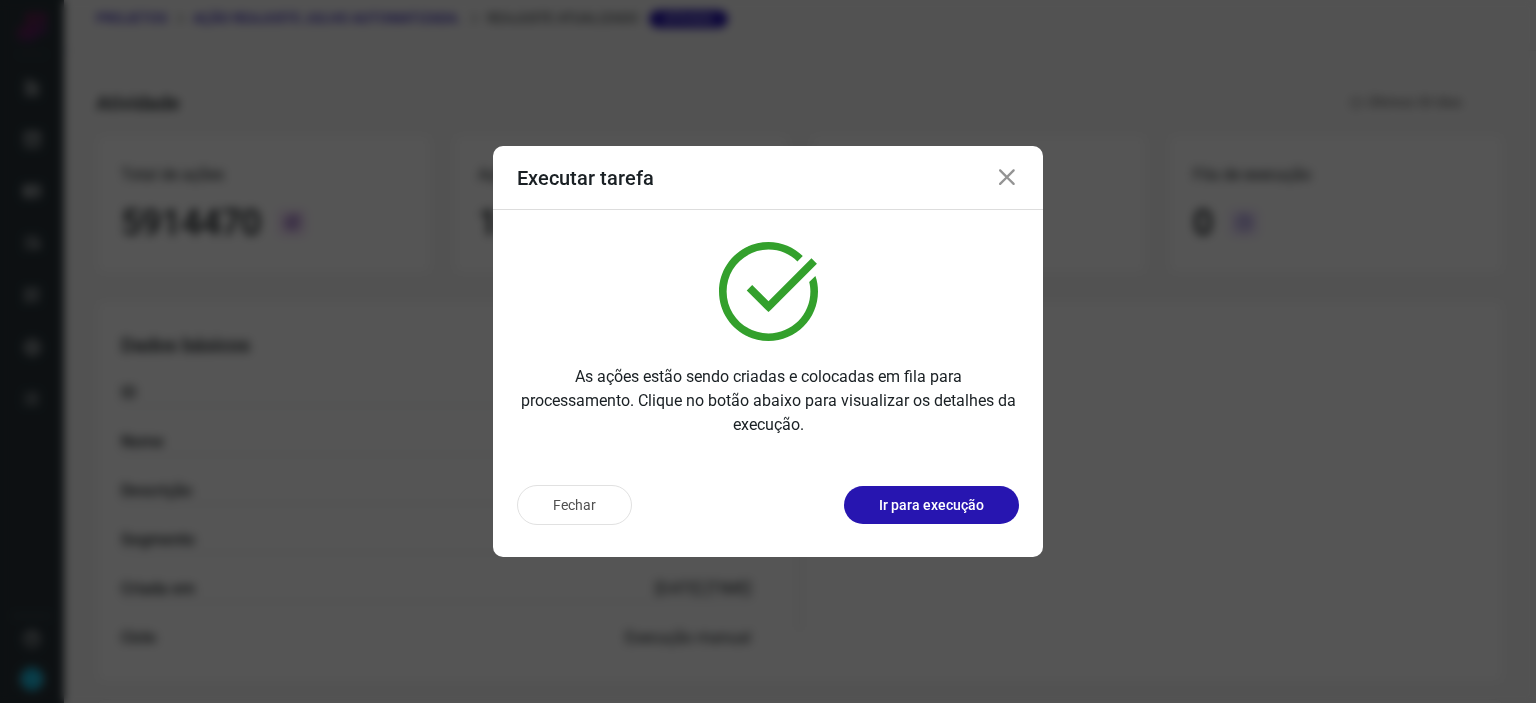 click at bounding box center [1007, 178] 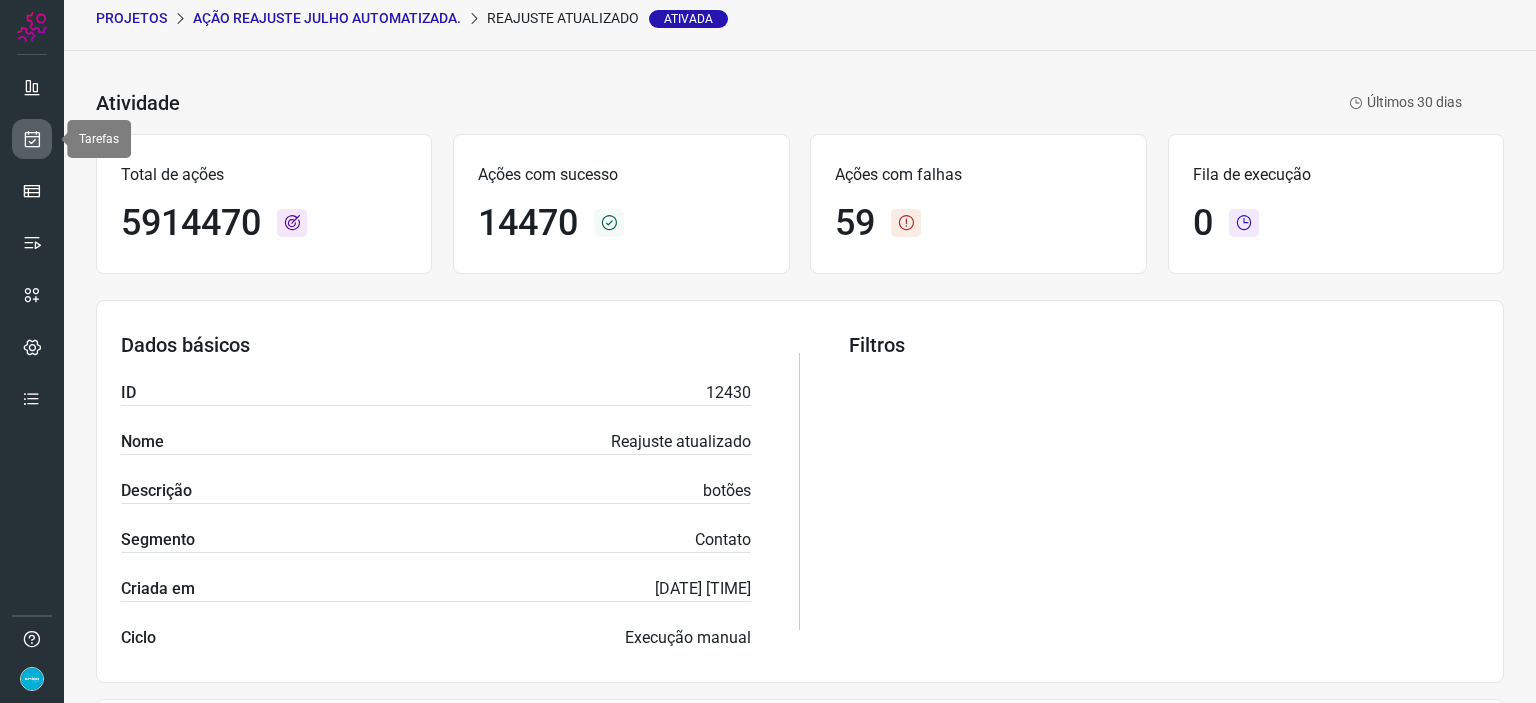 click at bounding box center (32, 139) 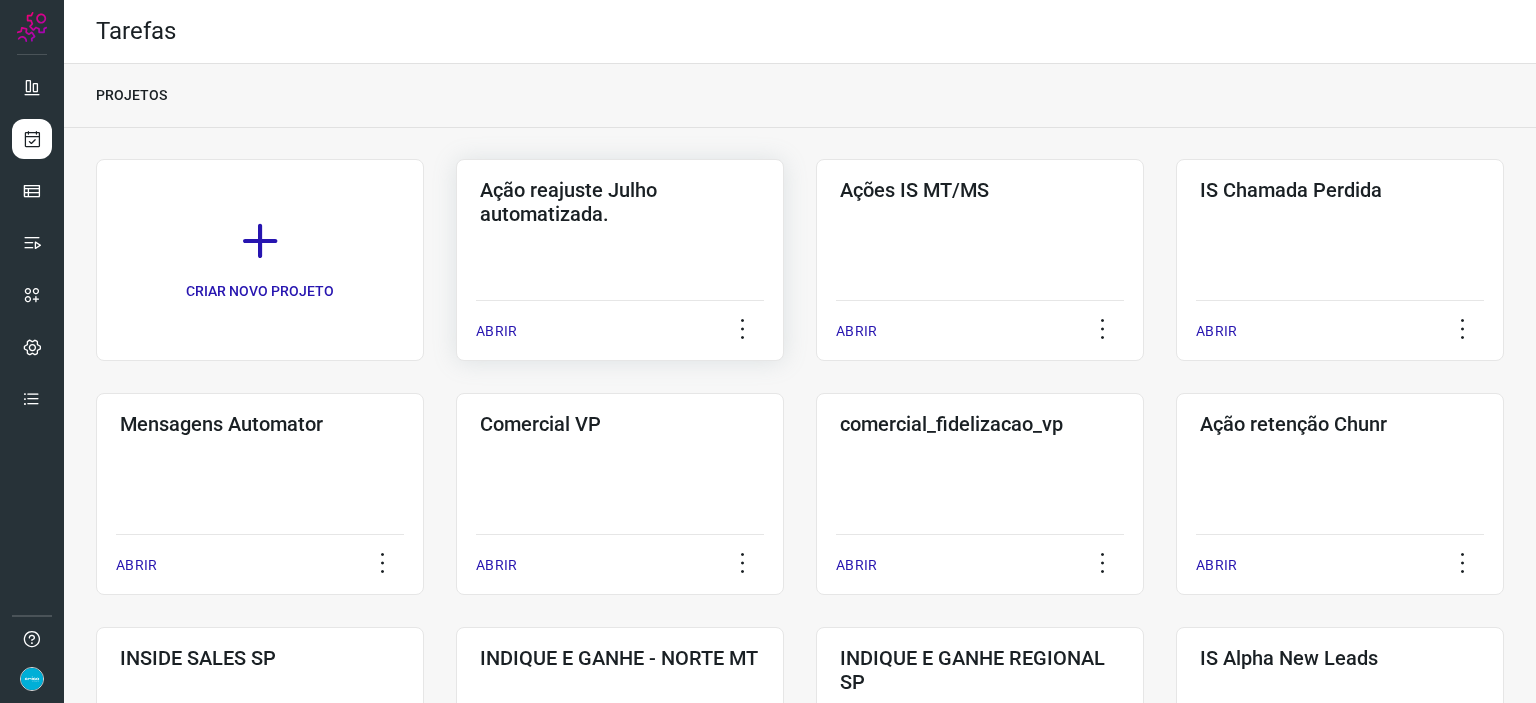 click on "ABRIR" at bounding box center (496, 331) 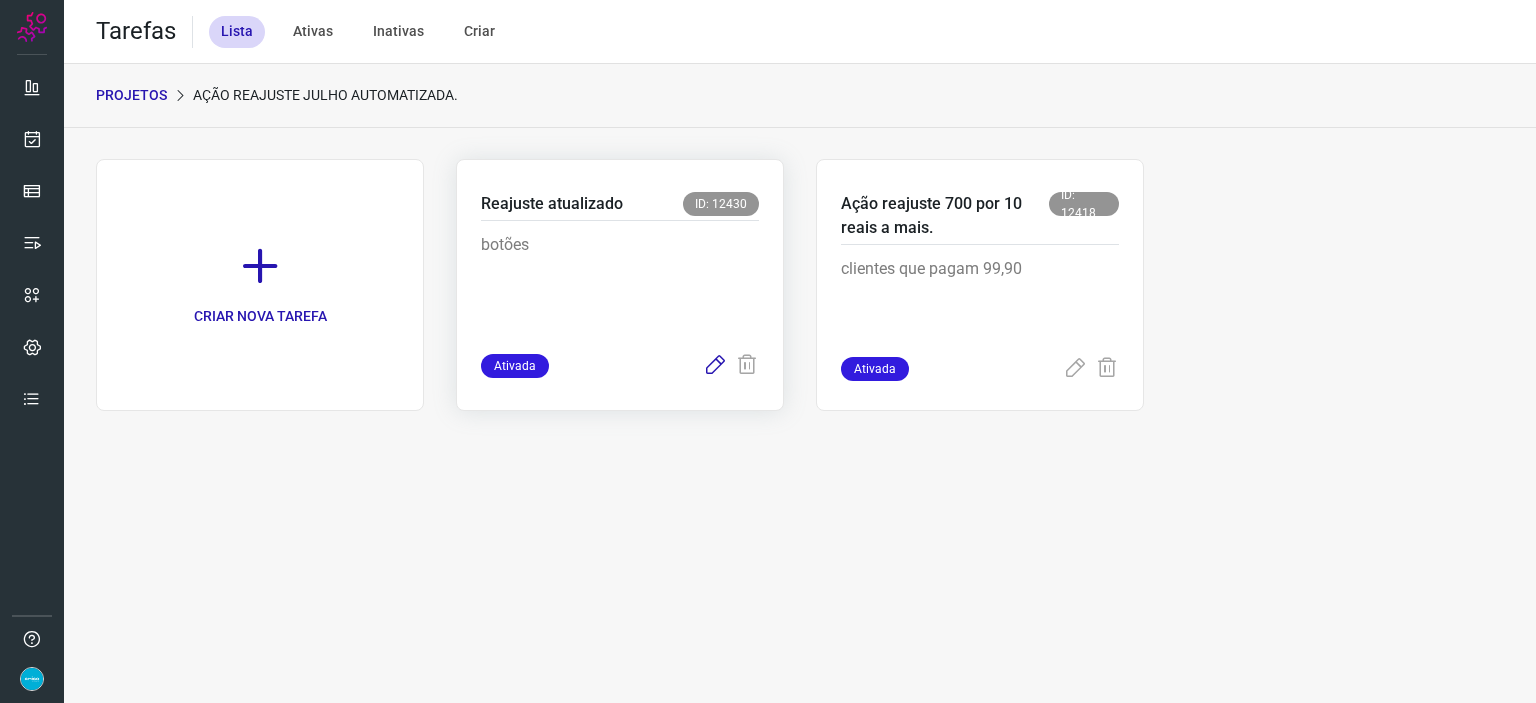 click at bounding box center (715, 366) 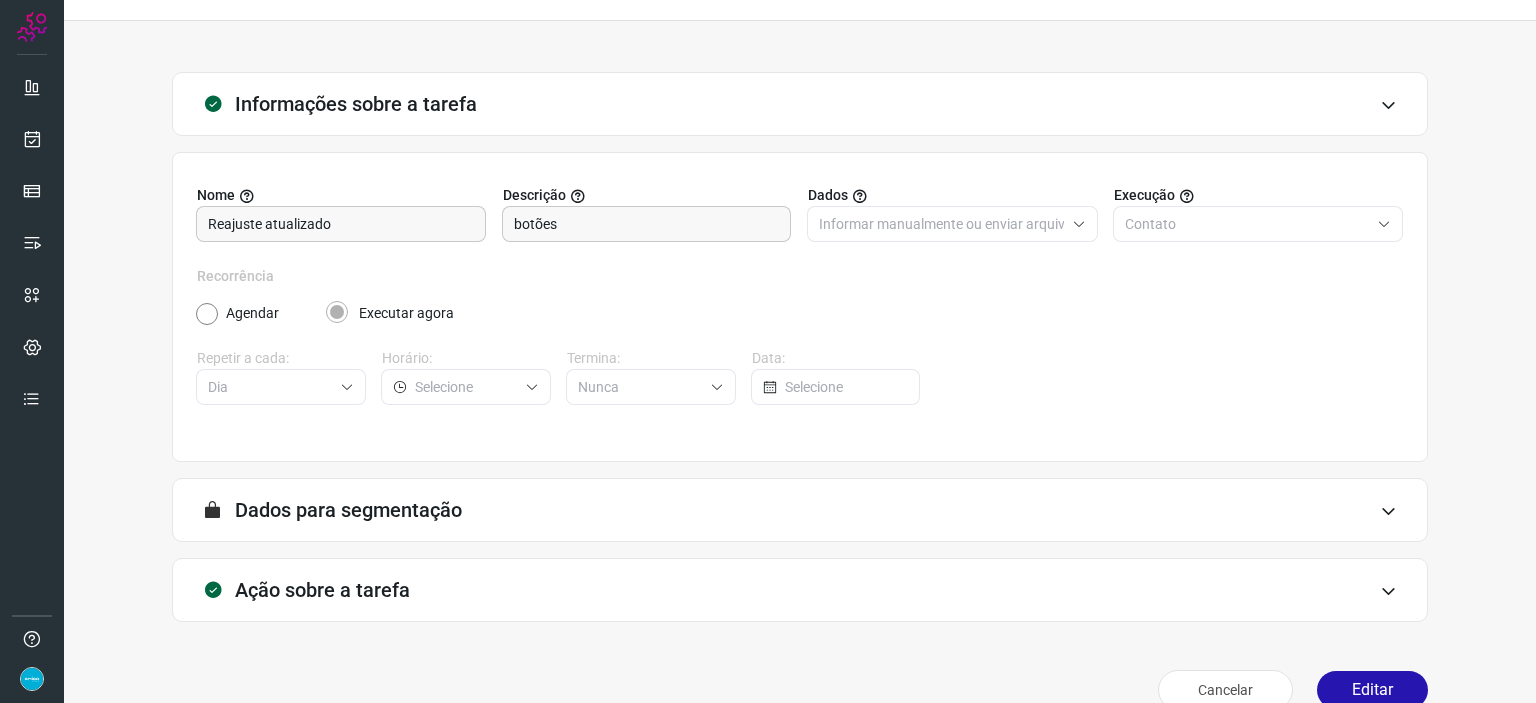 scroll, scrollTop: 77, scrollLeft: 0, axis: vertical 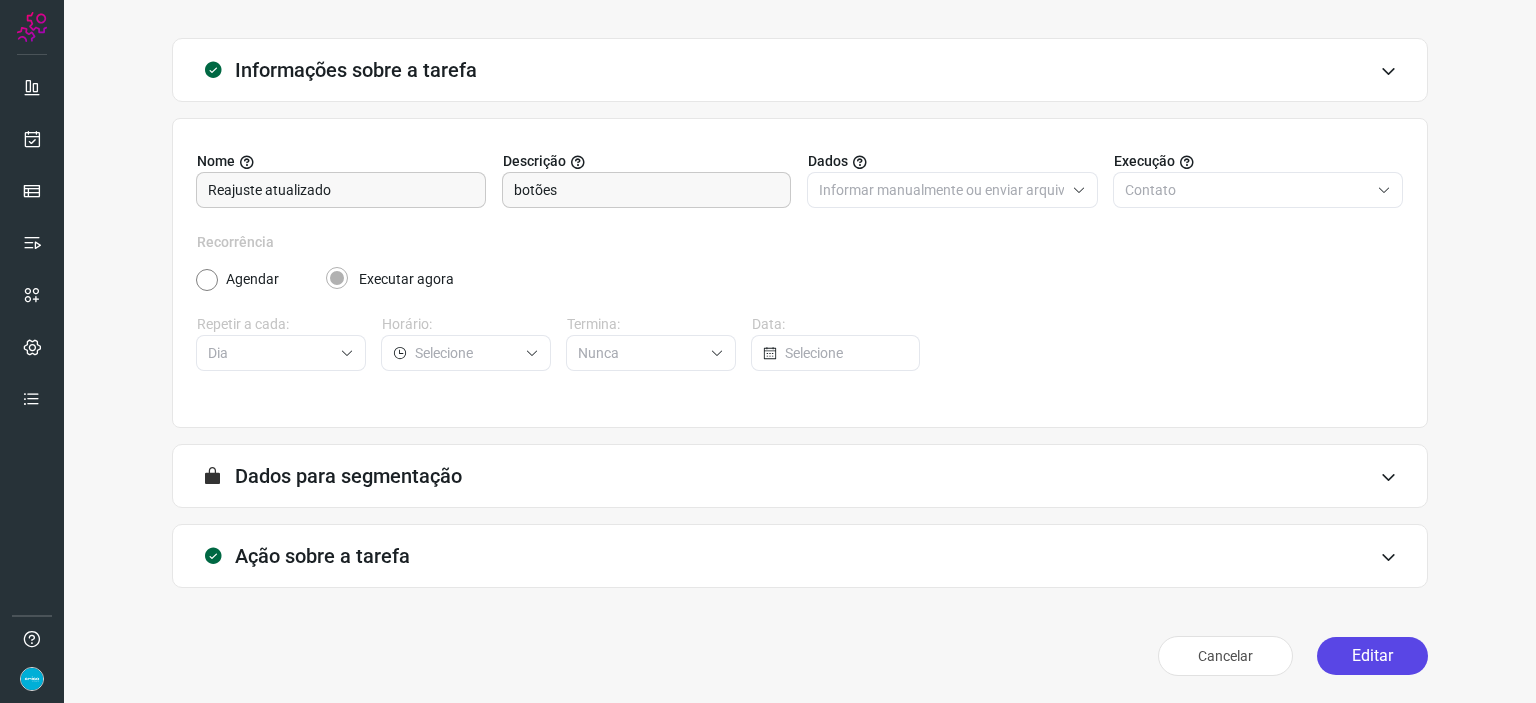 click on "Editar" at bounding box center (1372, 656) 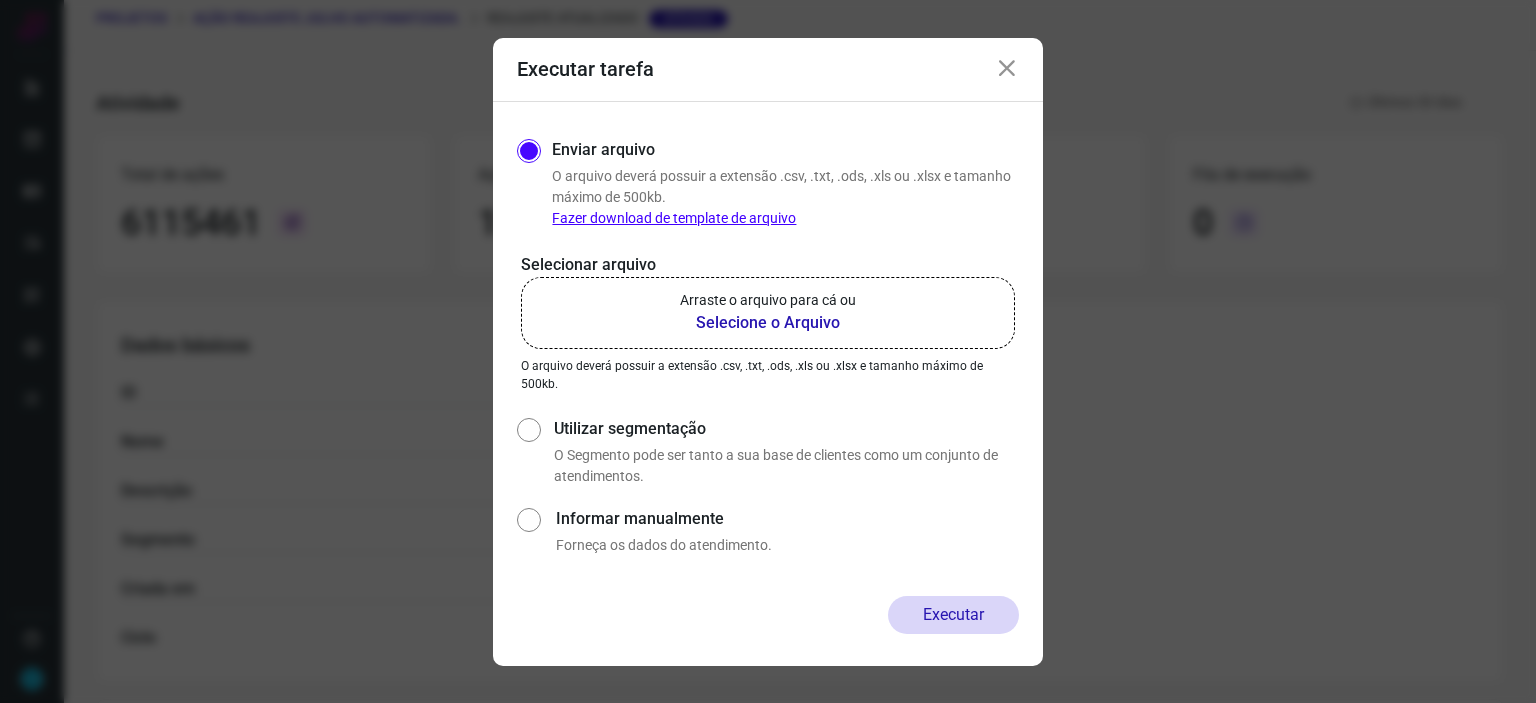 click on "Selecione o Arquivo" at bounding box center (768, 323) 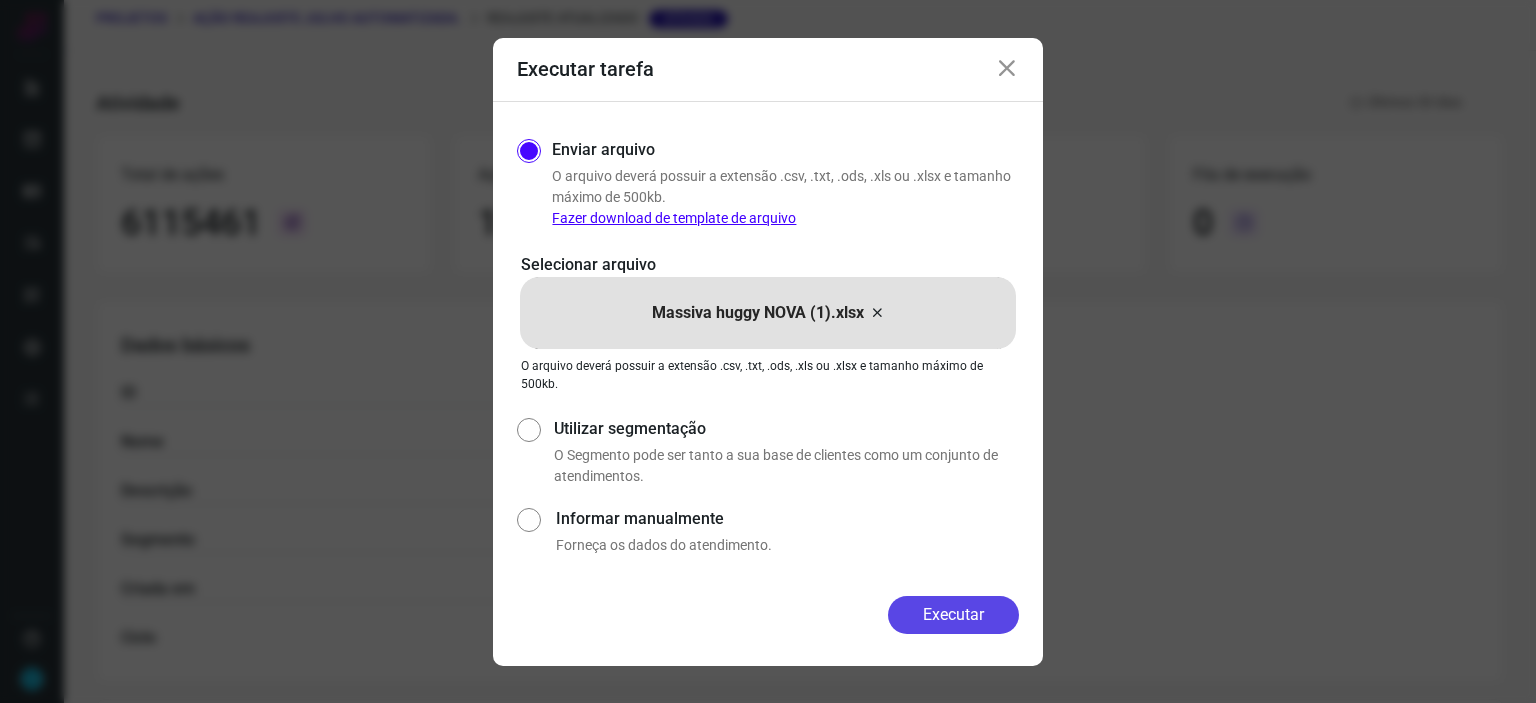 click on "Executar" at bounding box center [953, 615] 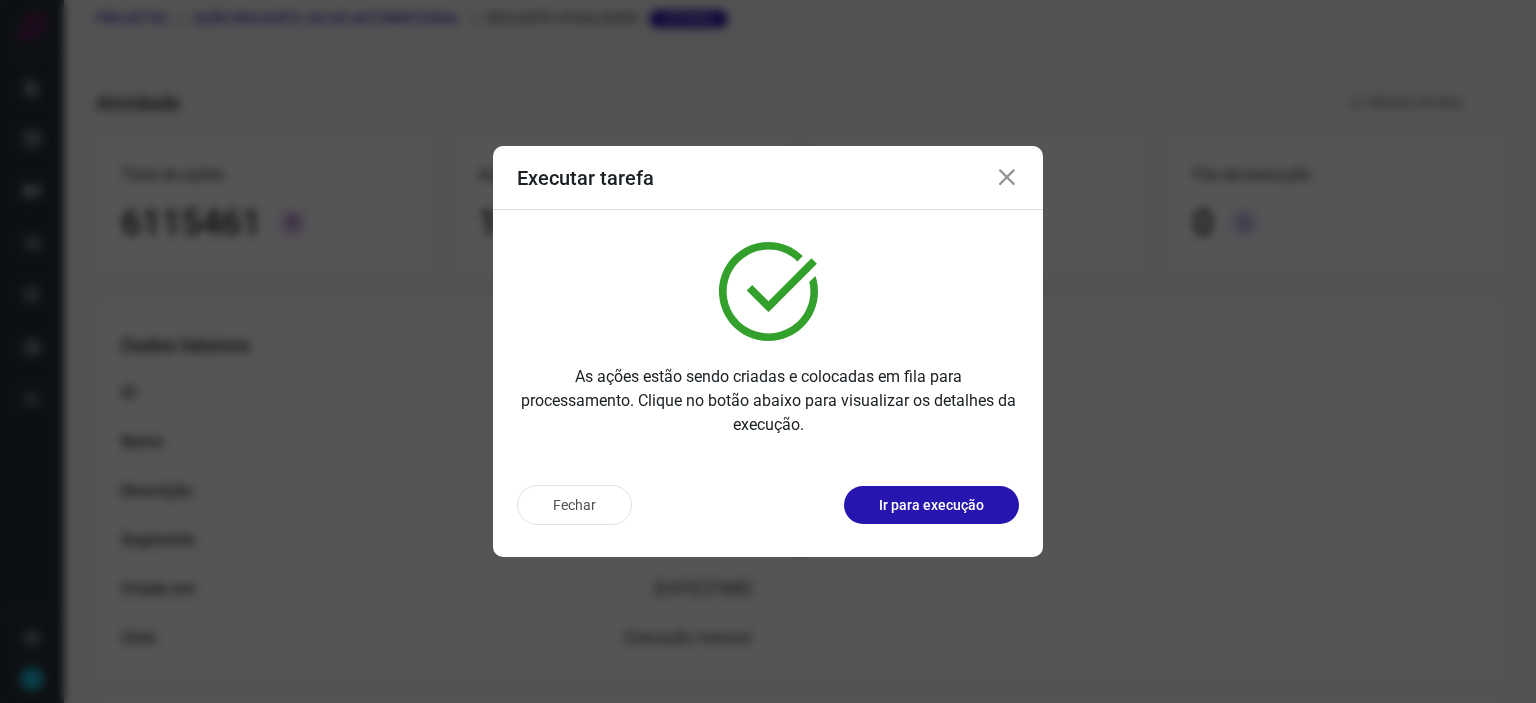 click at bounding box center [1007, 178] 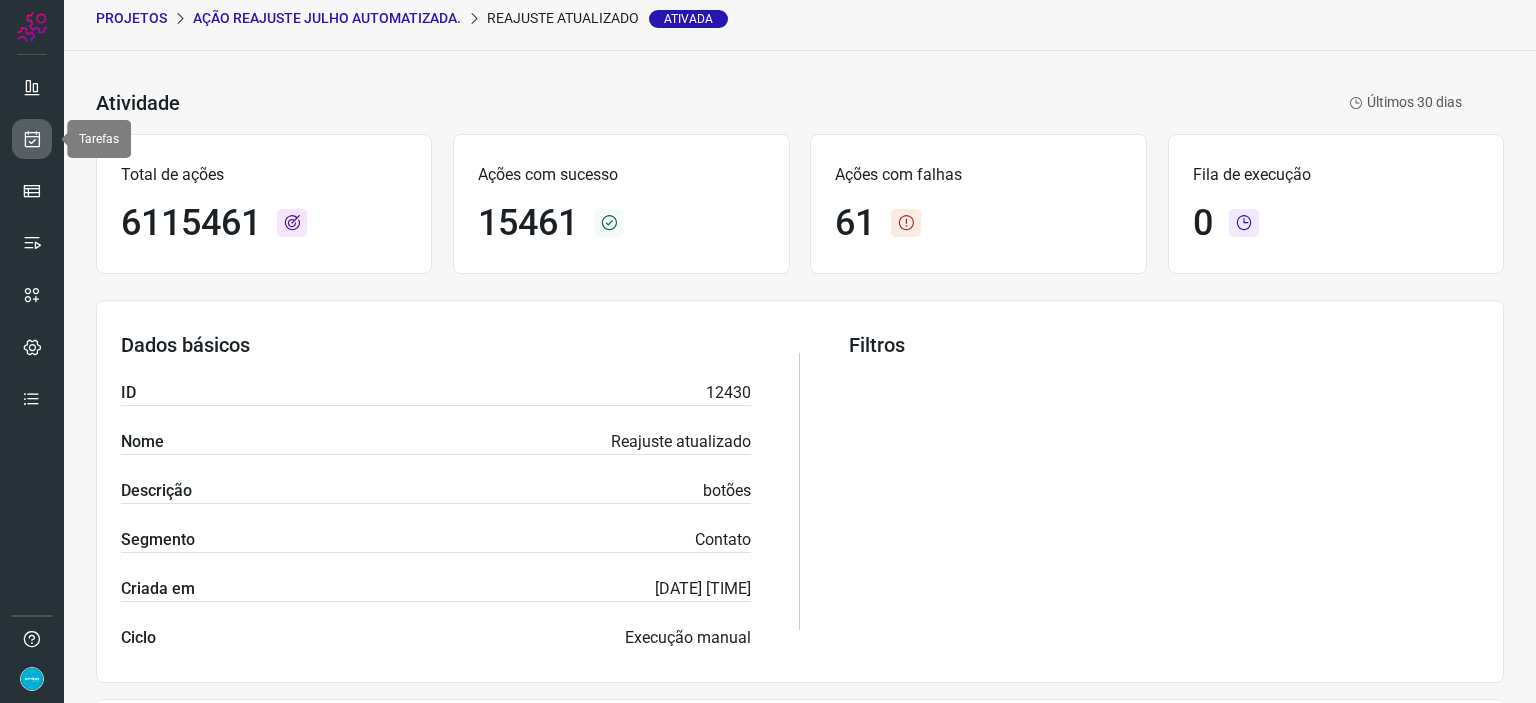click at bounding box center [32, 139] 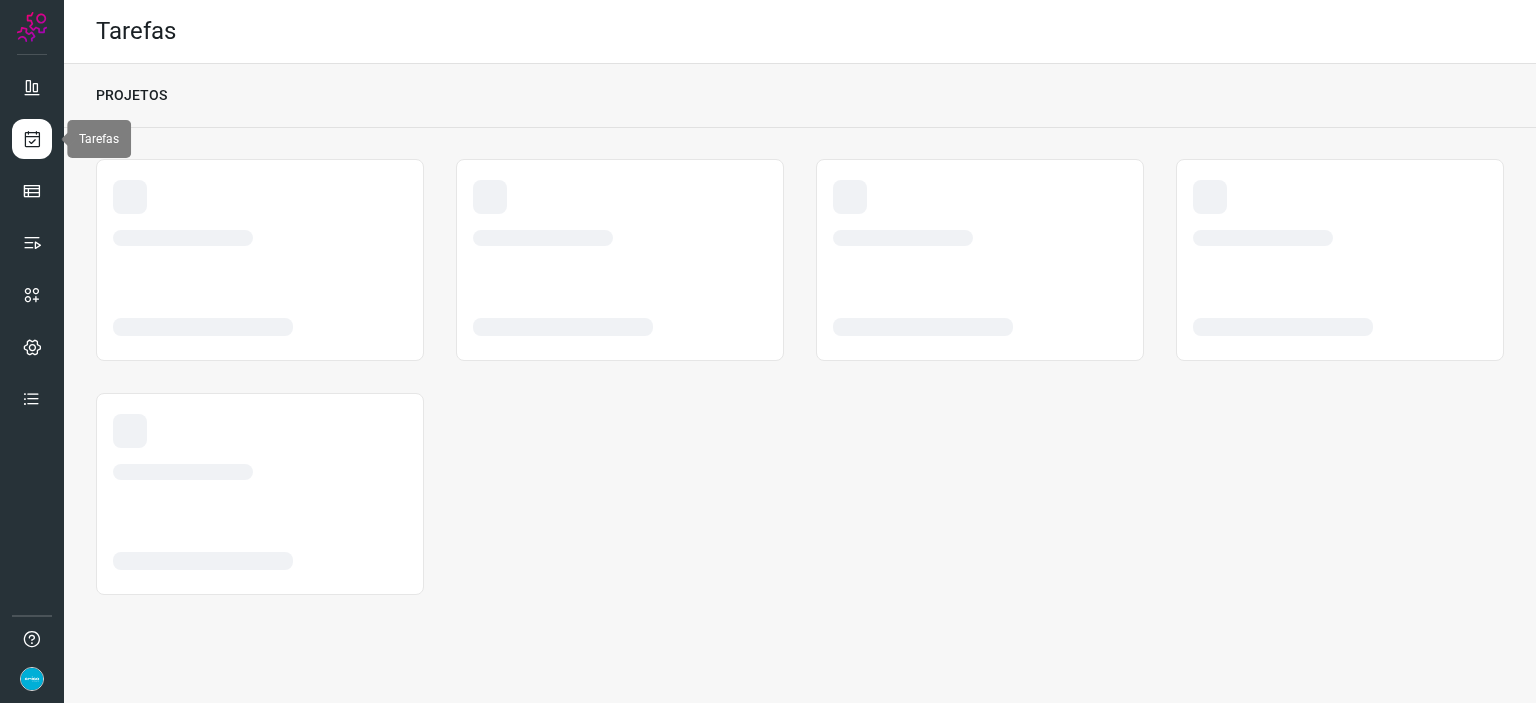 scroll, scrollTop: 0, scrollLeft: 0, axis: both 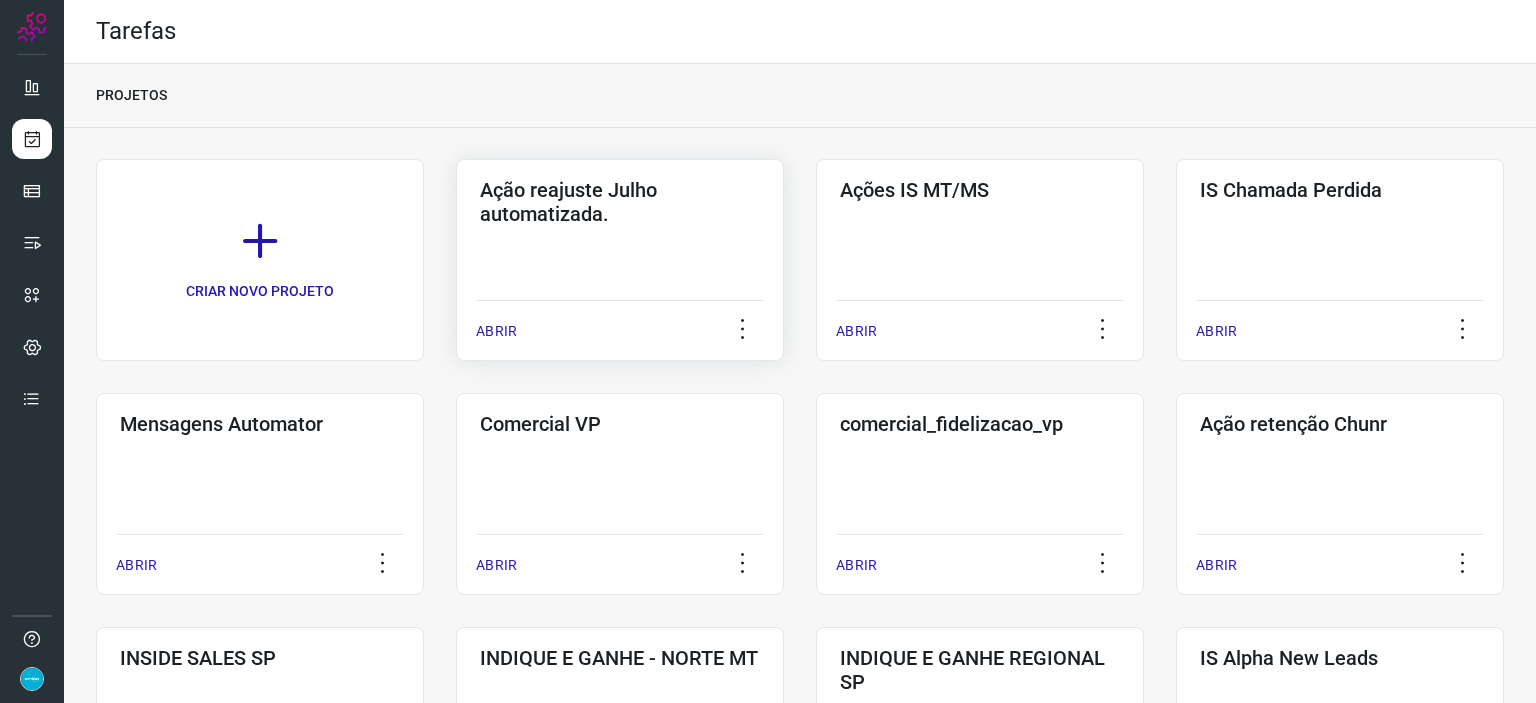 click on "ABRIR" at bounding box center (496, 331) 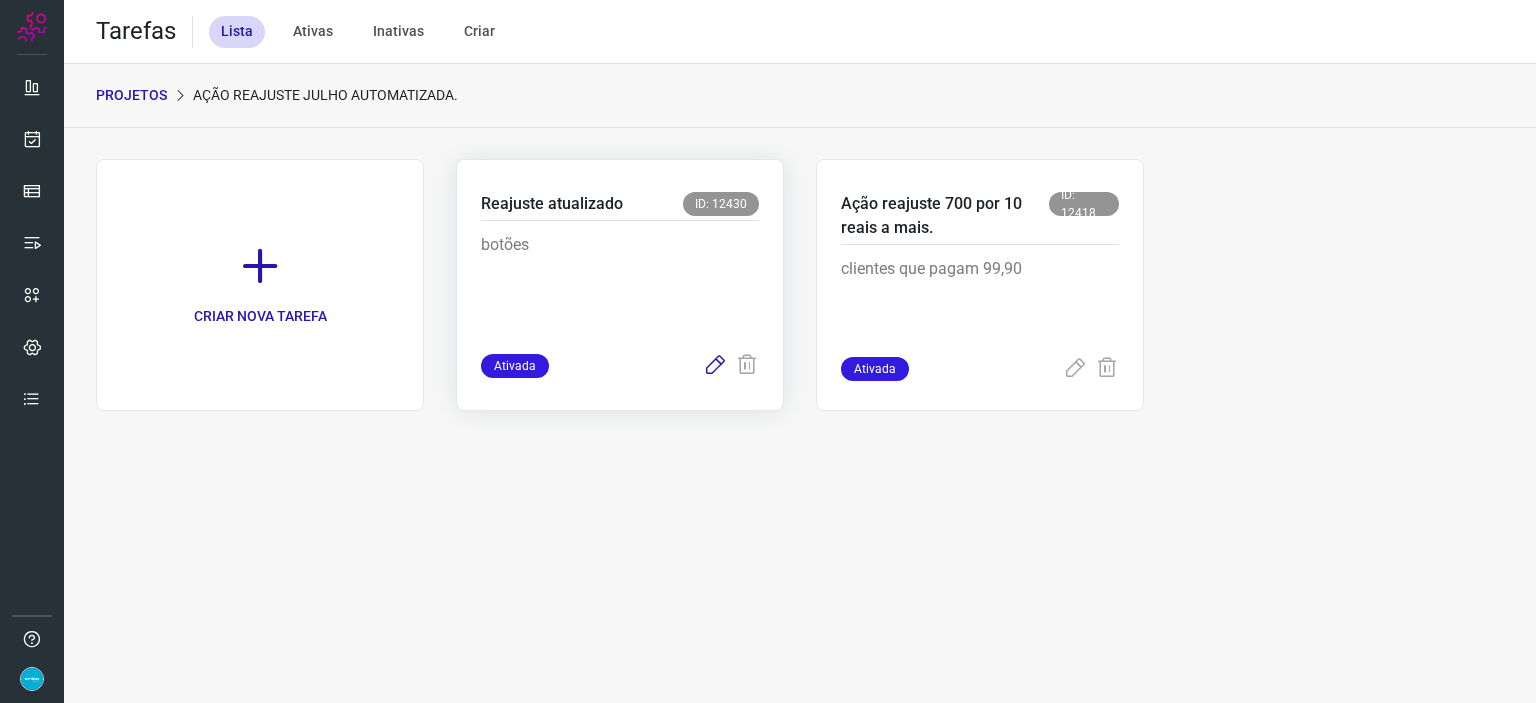 click at bounding box center (715, 366) 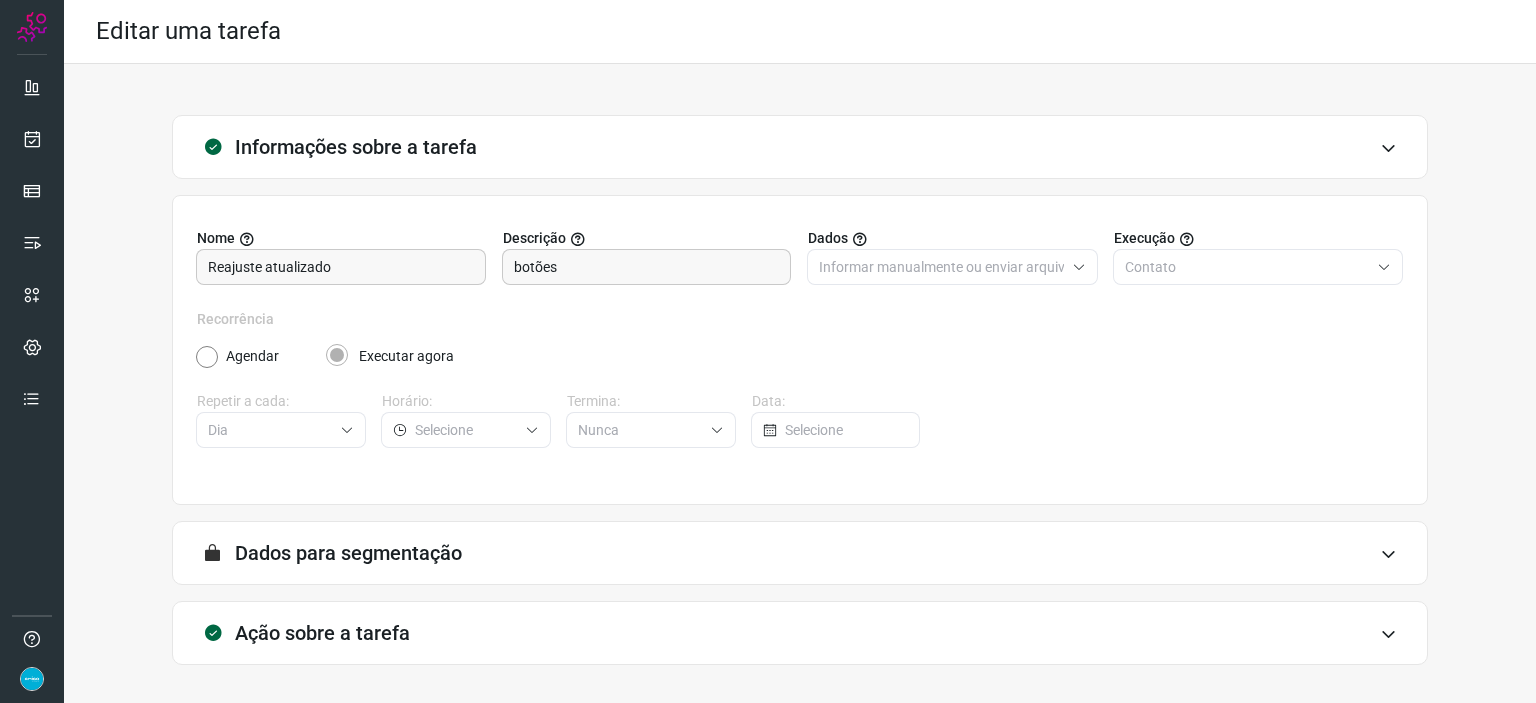 scroll, scrollTop: 77, scrollLeft: 0, axis: vertical 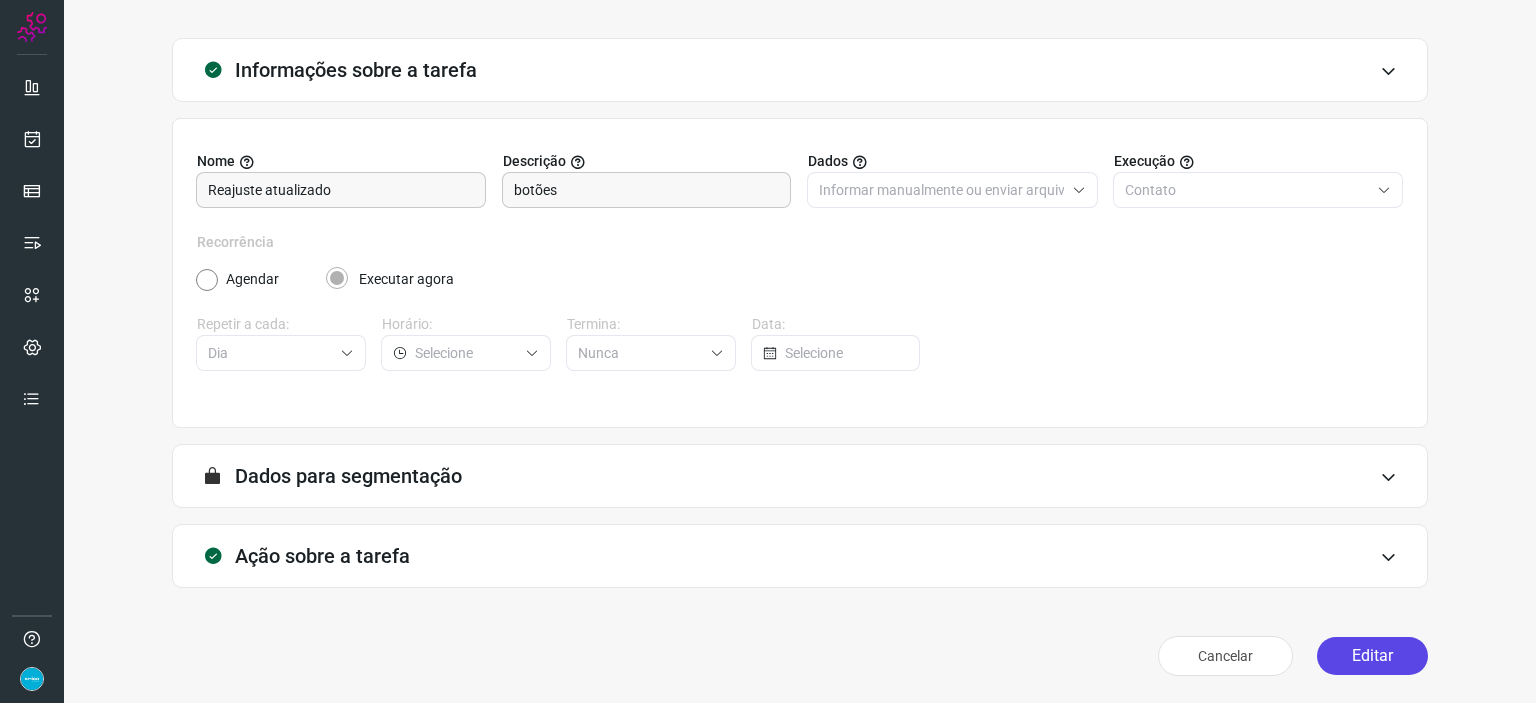 click on "Editar" at bounding box center (1372, 656) 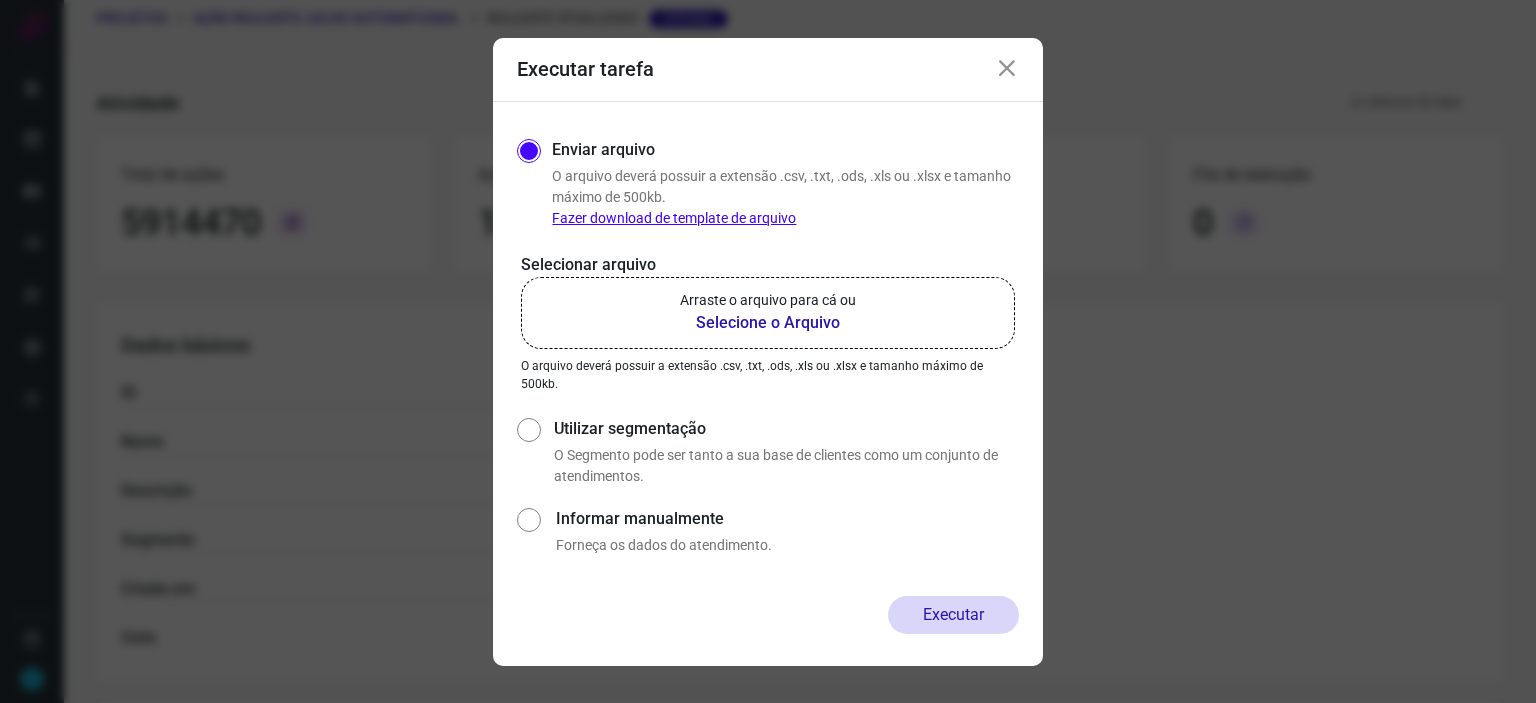 click on "Selecione o Arquivo" at bounding box center [768, 323] 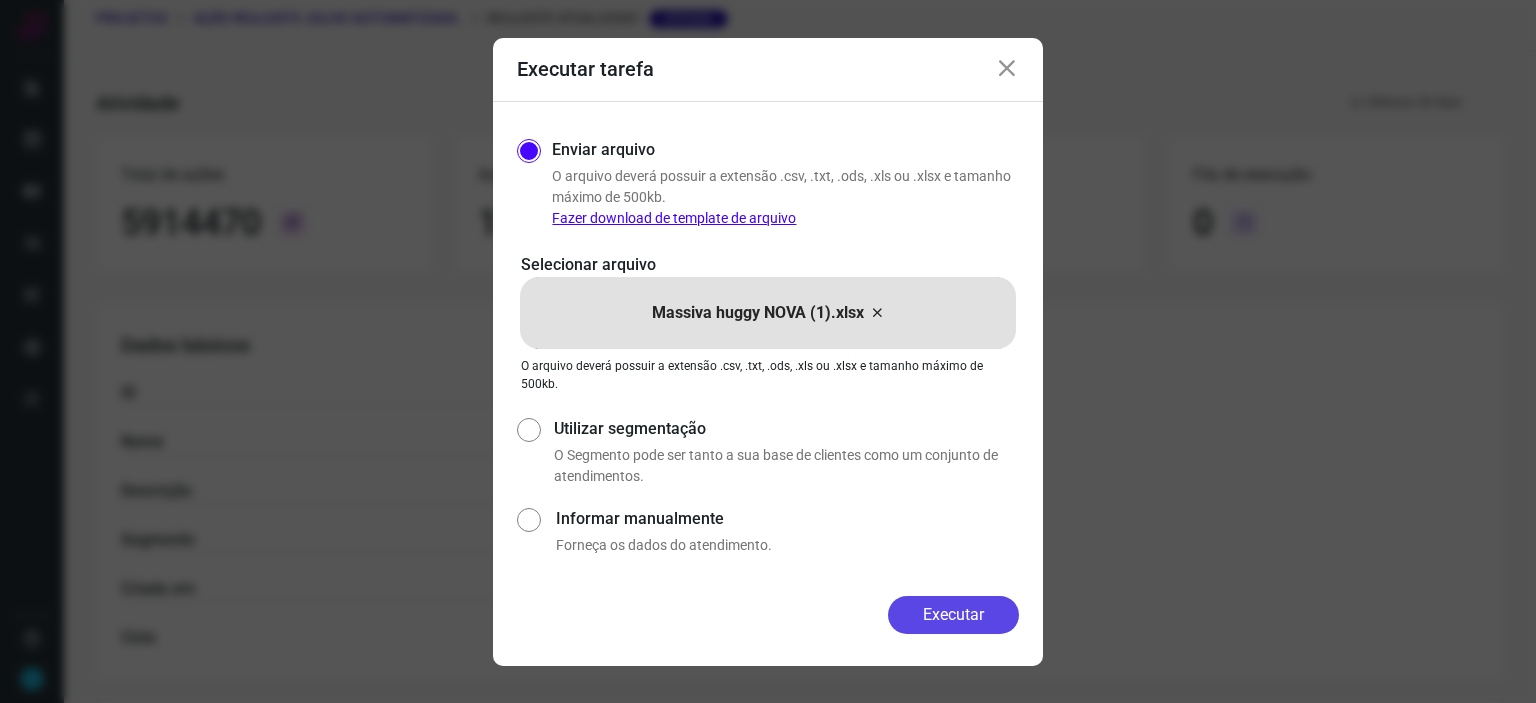 click on "Executar" at bounding box center [953, 615] 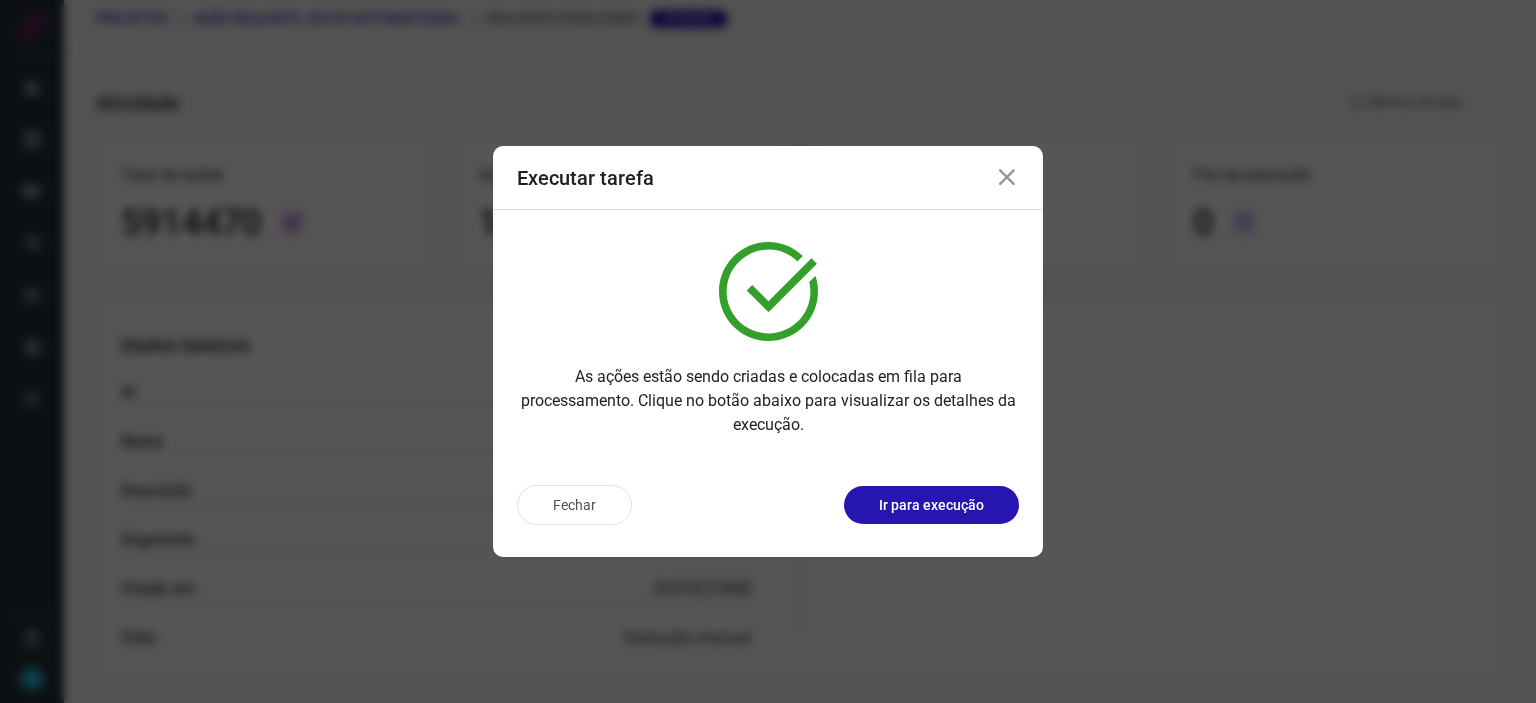 click at bounding box center [1007, 178] 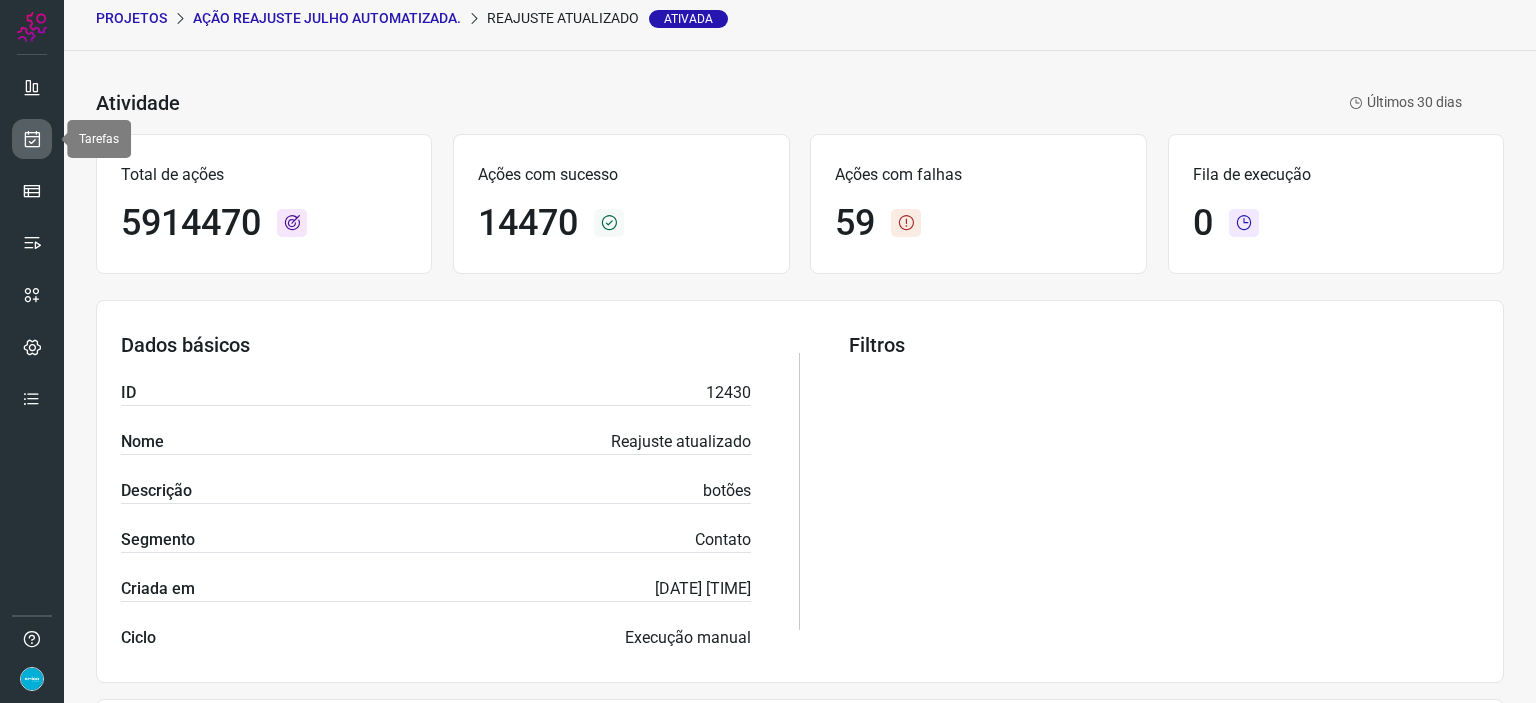 click at bounding box center (32, 139) 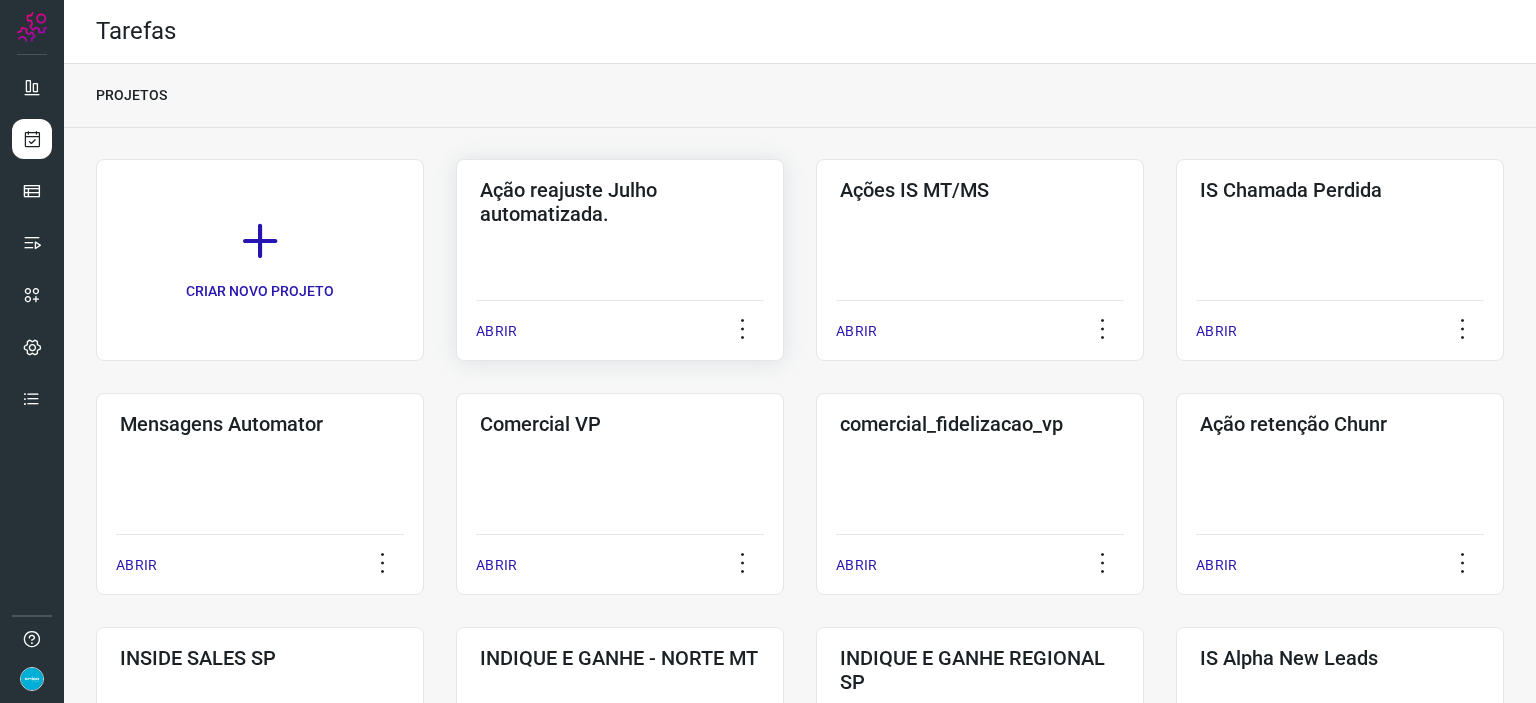 click on "ABRIR" at bounding box center [496, 331] 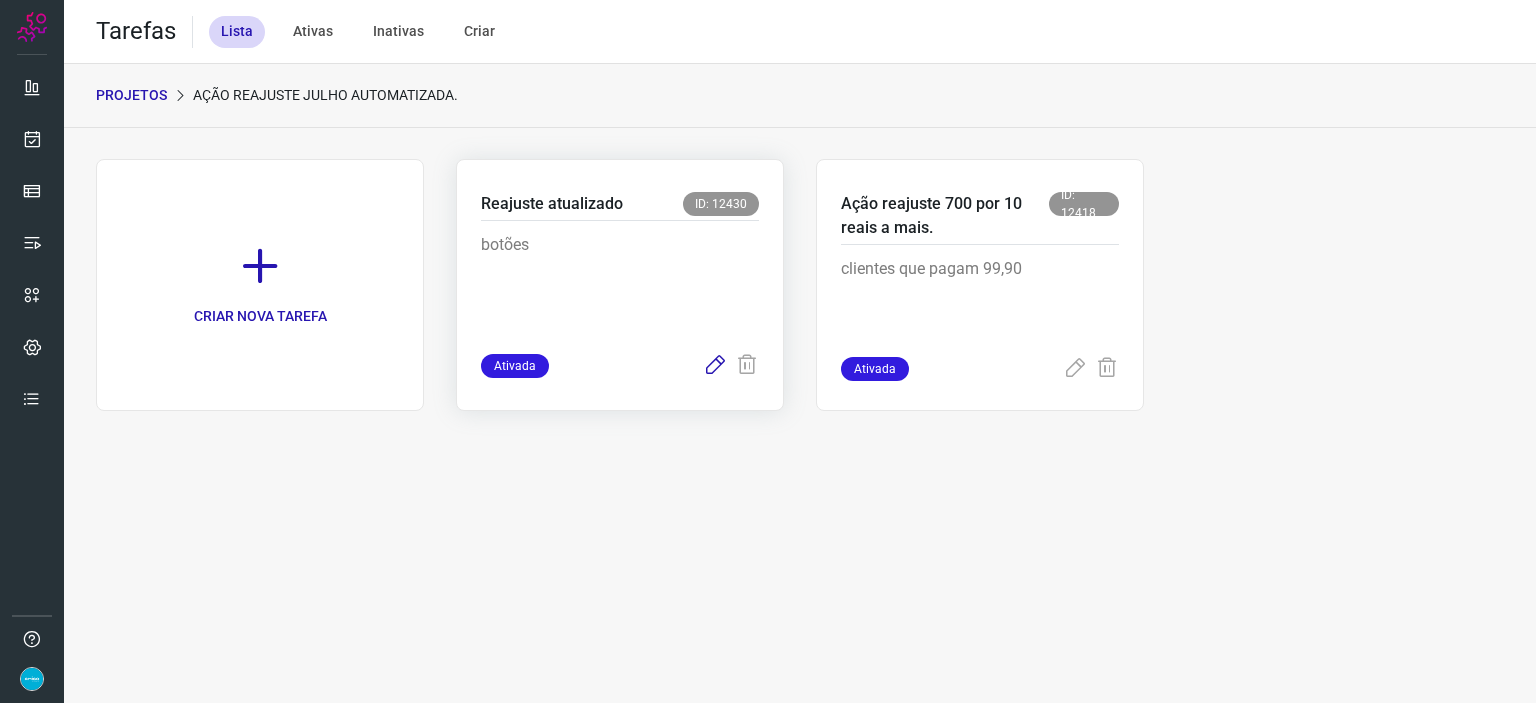 click at bounding box center [715, 366] 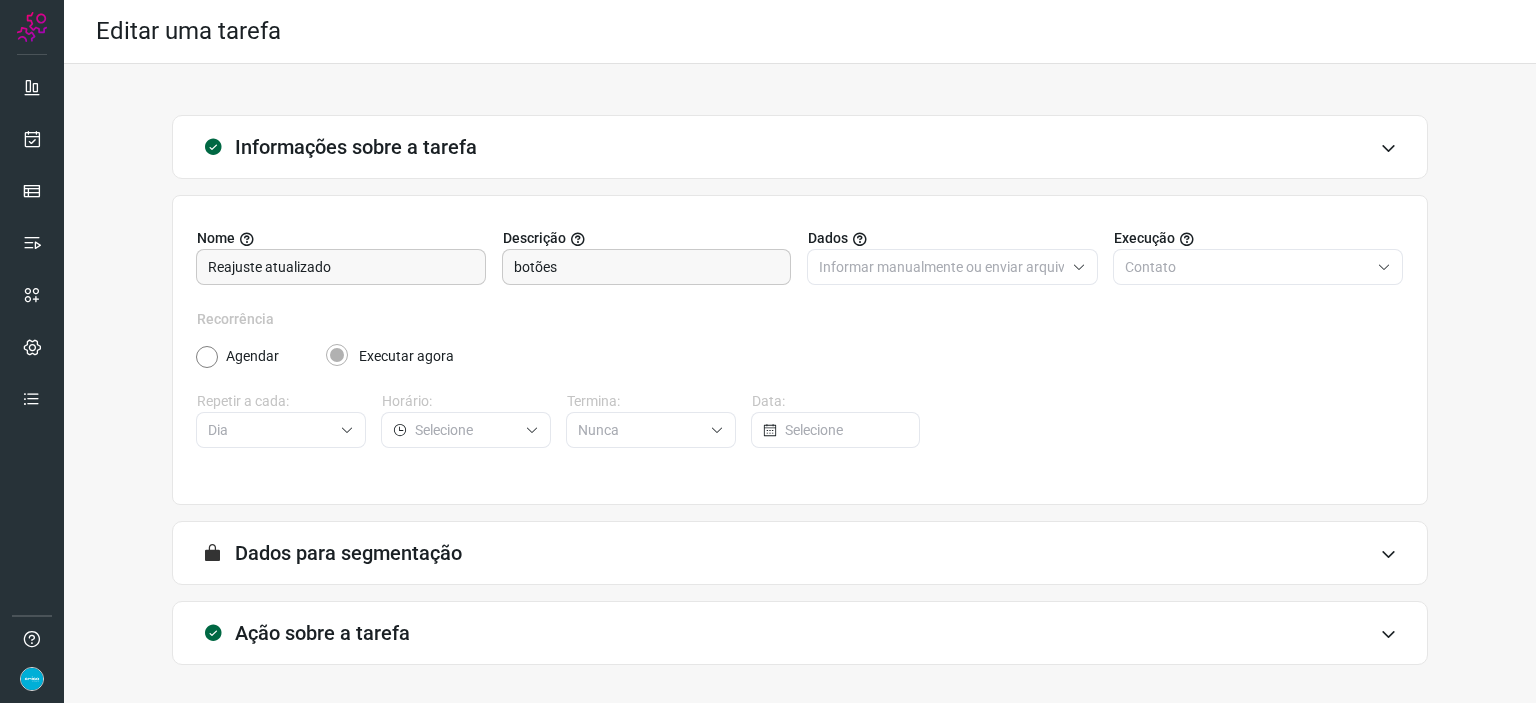 scroll, scrollTop: 77, scrollLeft: 0, axis: vertical 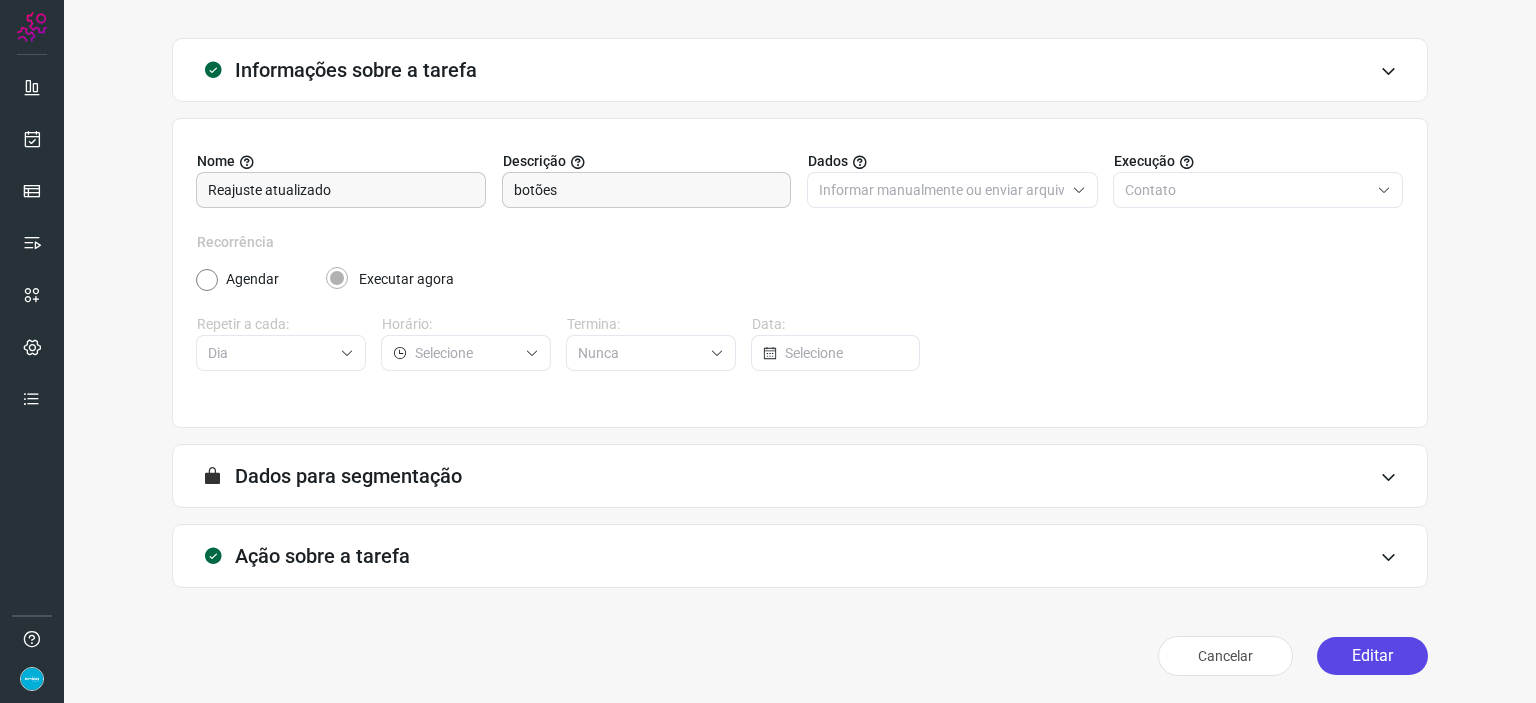 click on "Editar" at bounding box center (1372, 656) 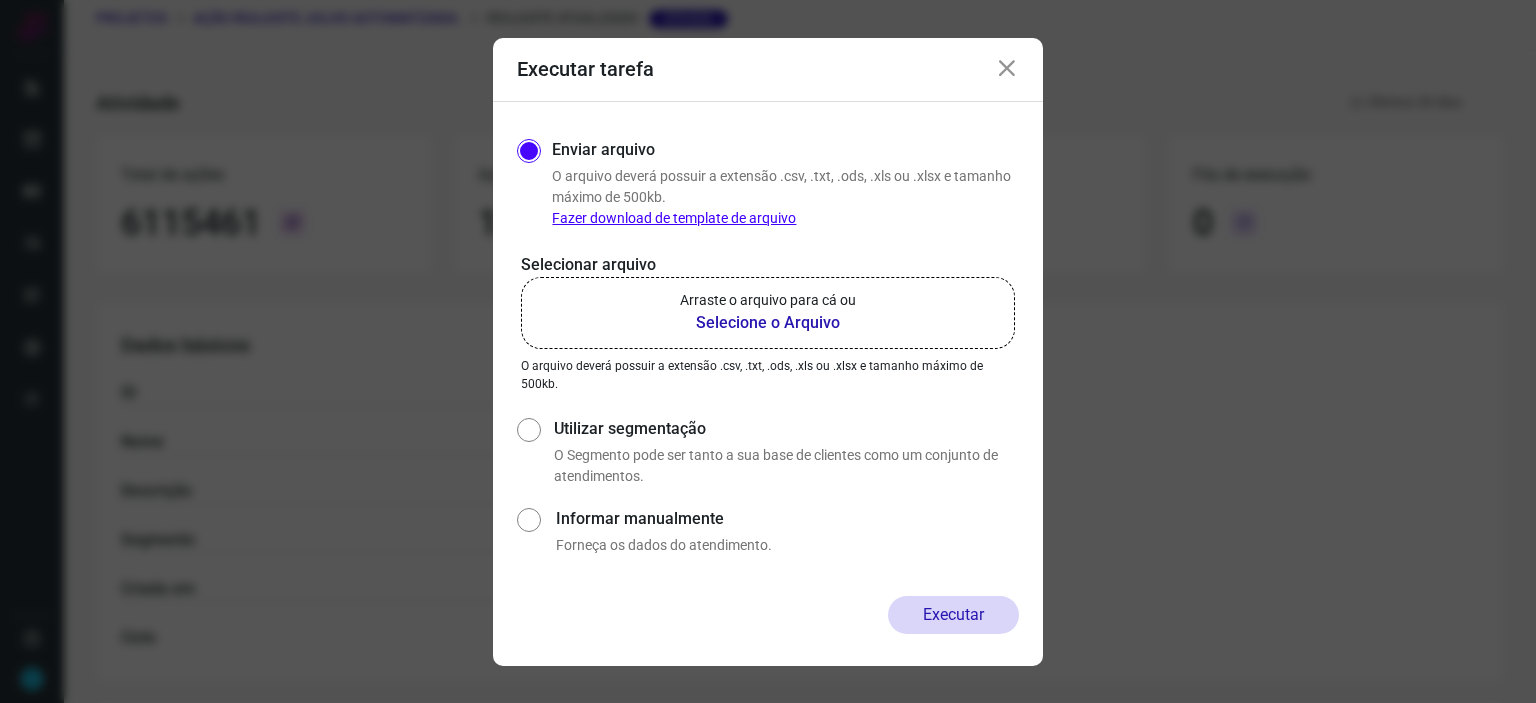 click on "Selecione o Arquivo" at bounding box center [768, 323] 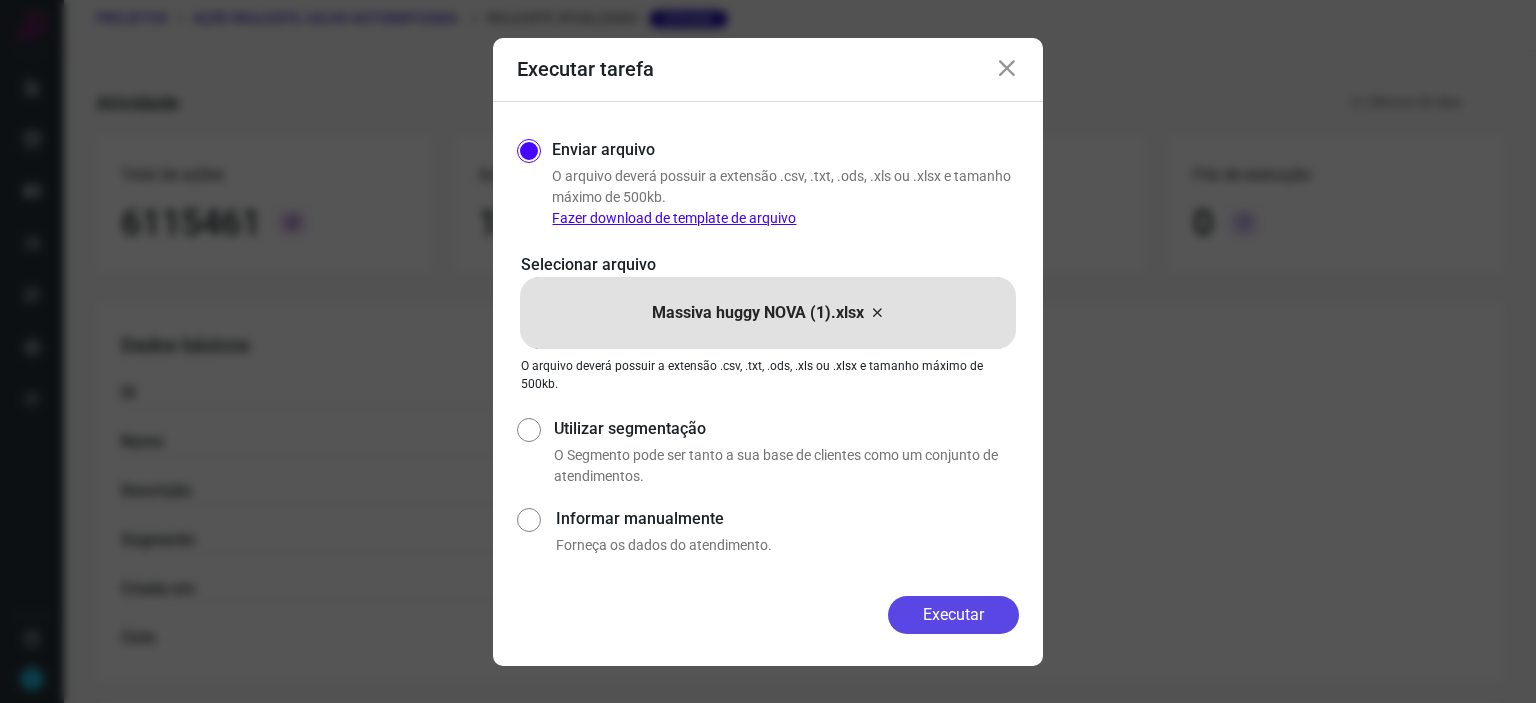 click on "Executar" at bounding box center [953, 615] 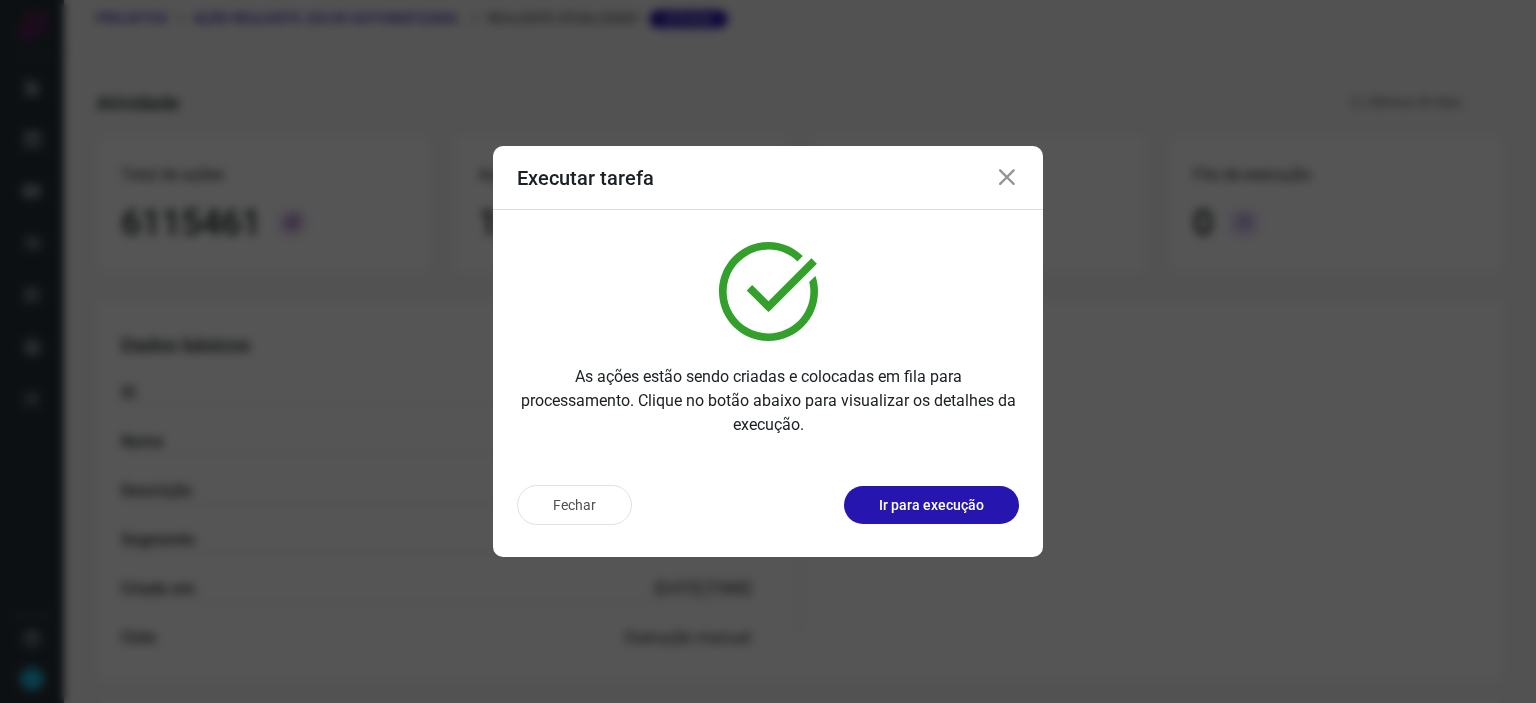 click at bounding box center (1007, 178) 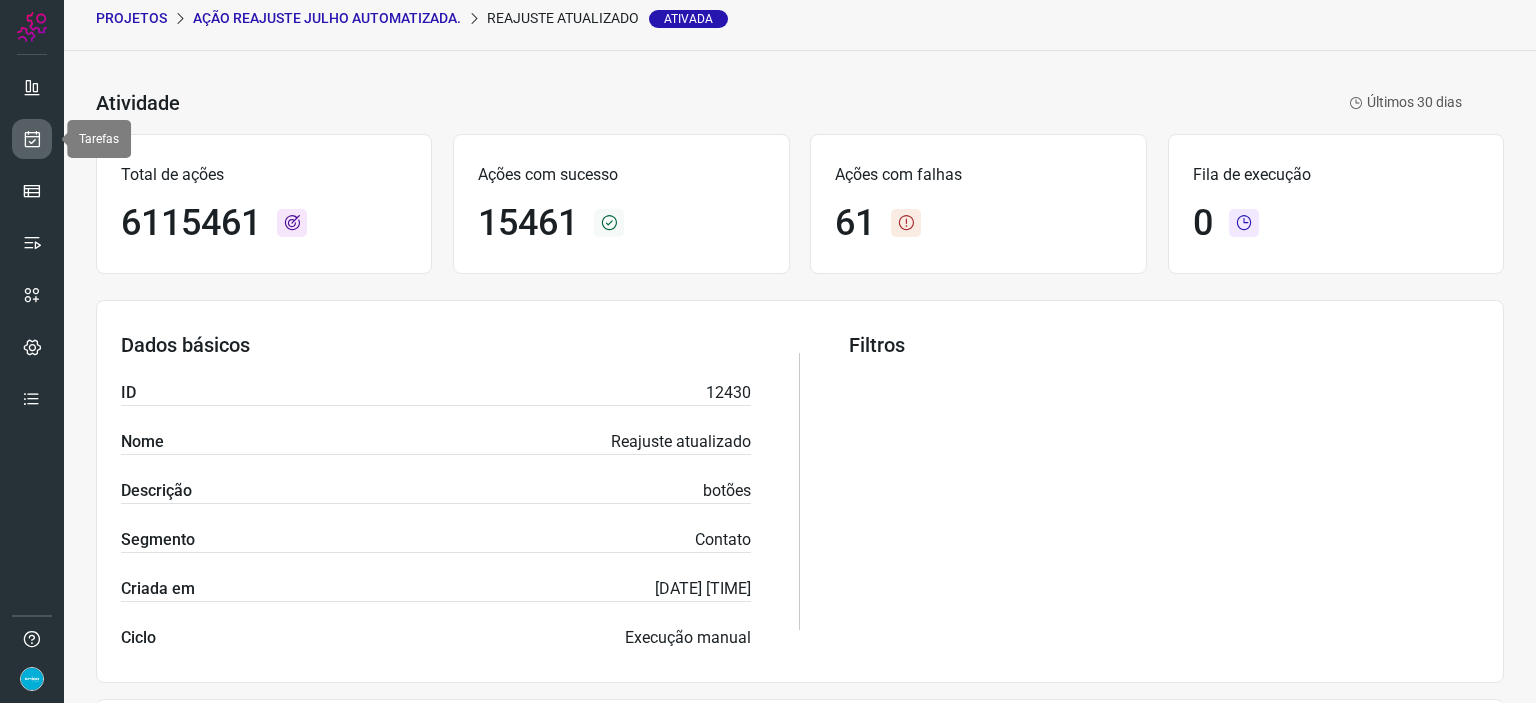 click at bounding box center [32, 139] 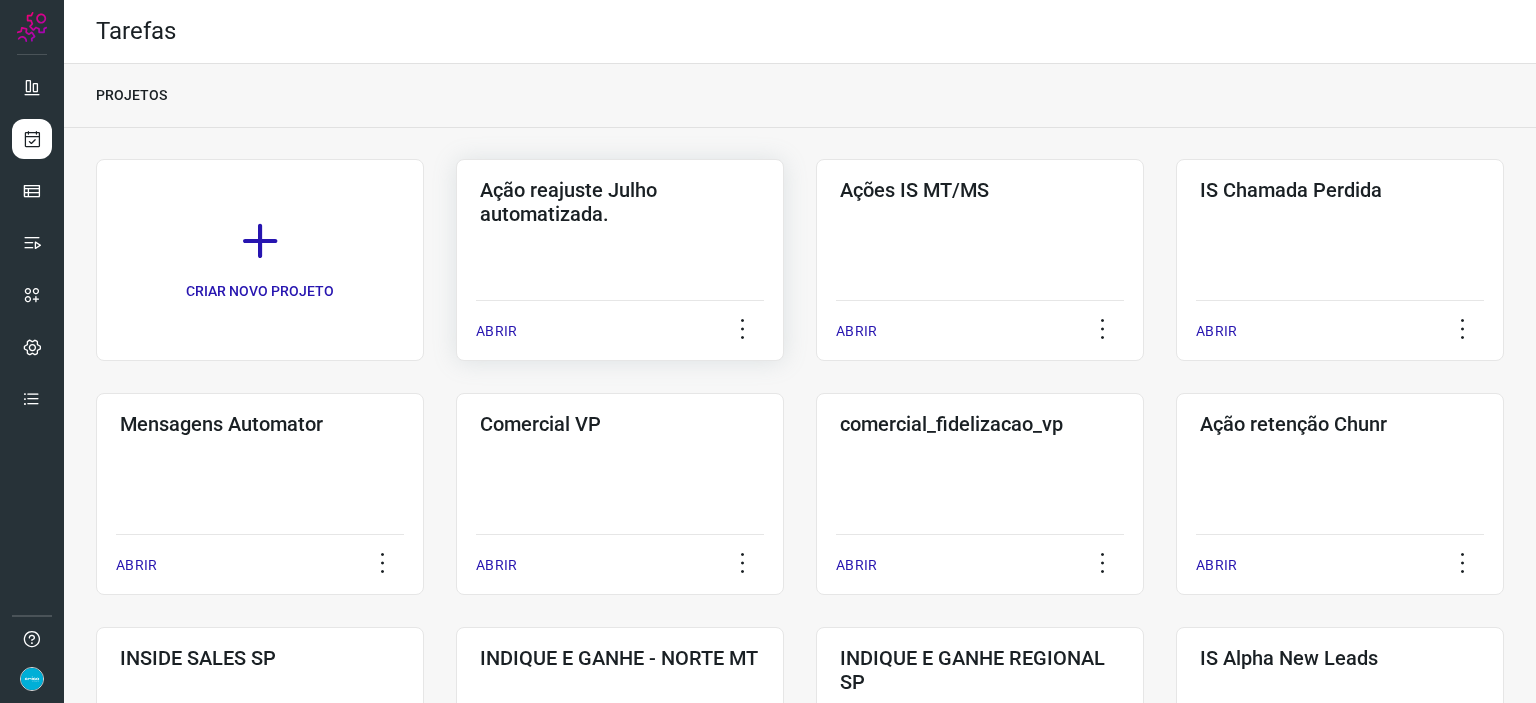 click on "ABRIR" at bounding box center (496, 331) 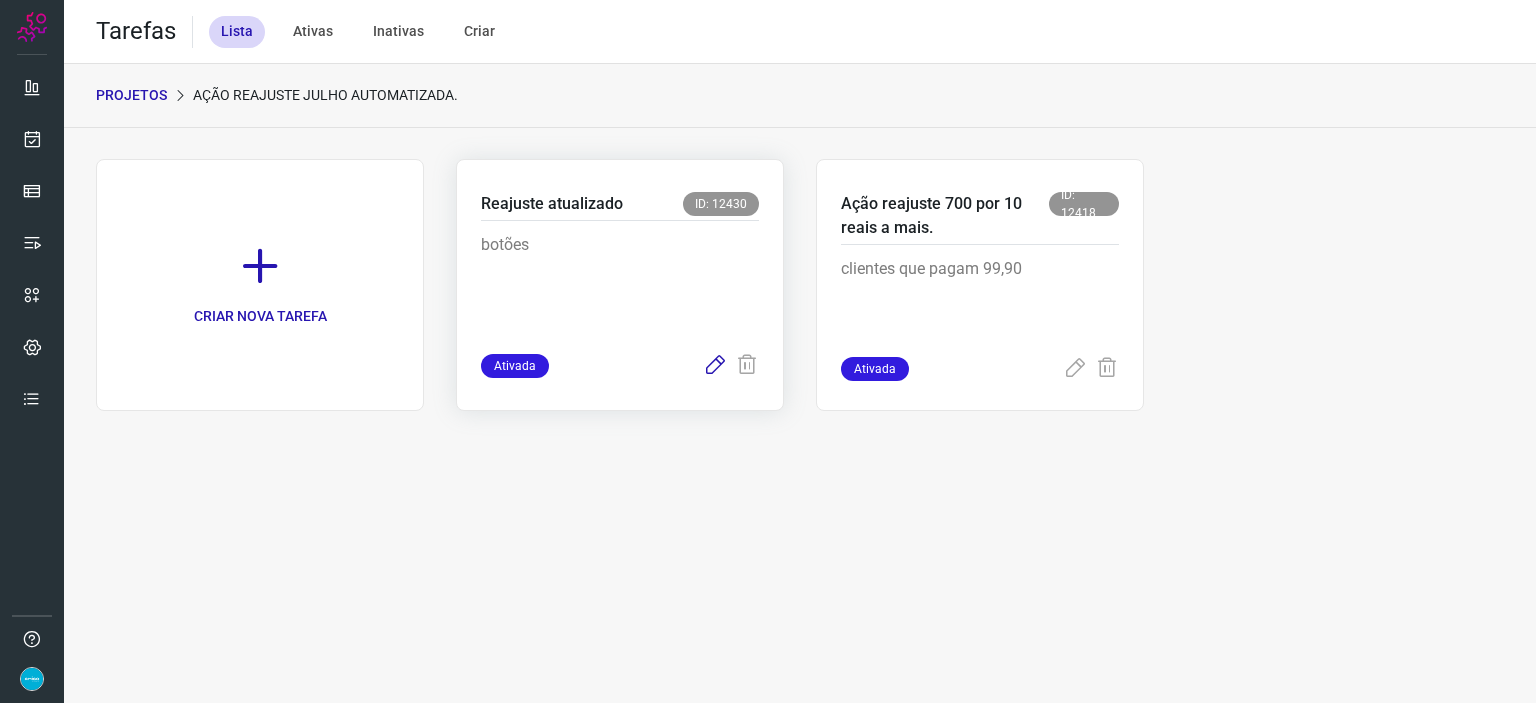 click at bounding box center (715, 366) 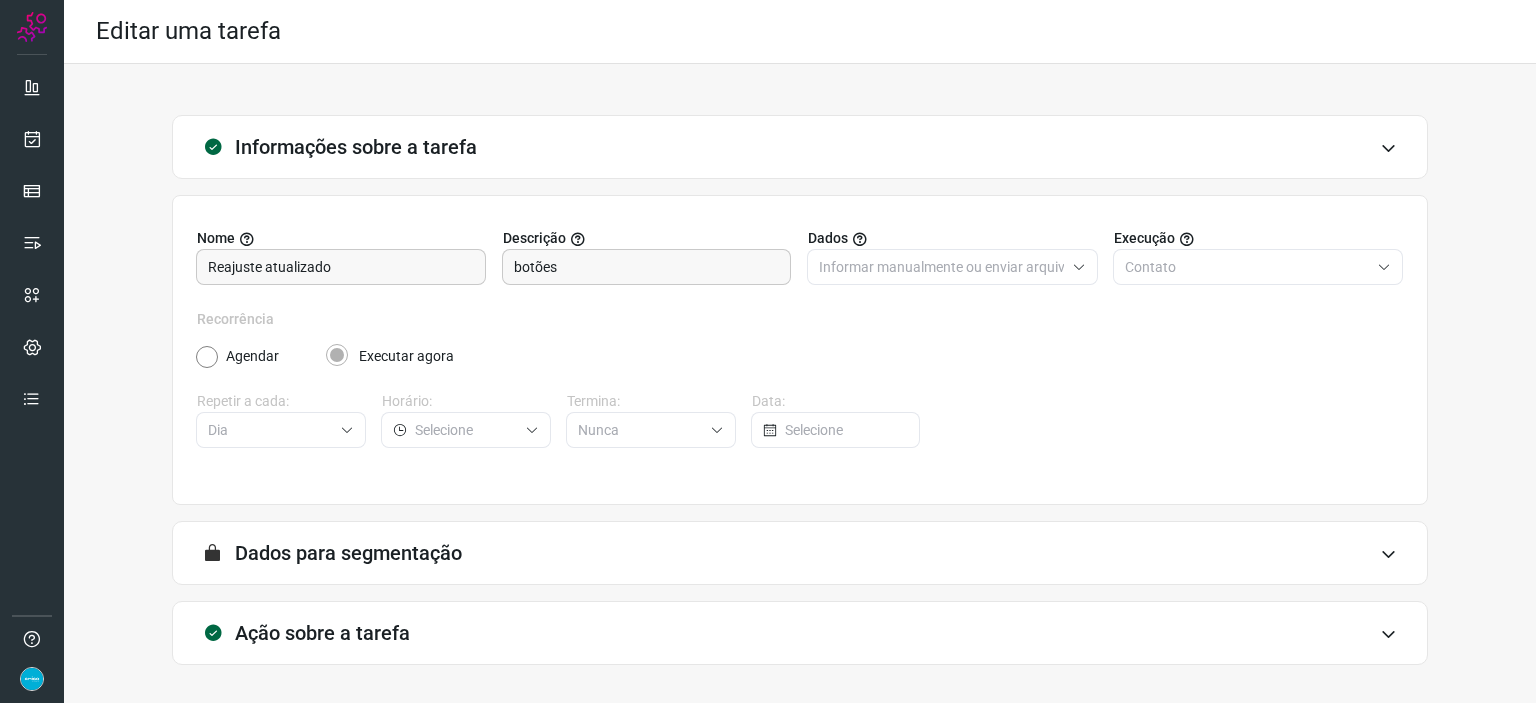 scroll, scrollTop: 77, scrollLeft: 0, axis: vertical 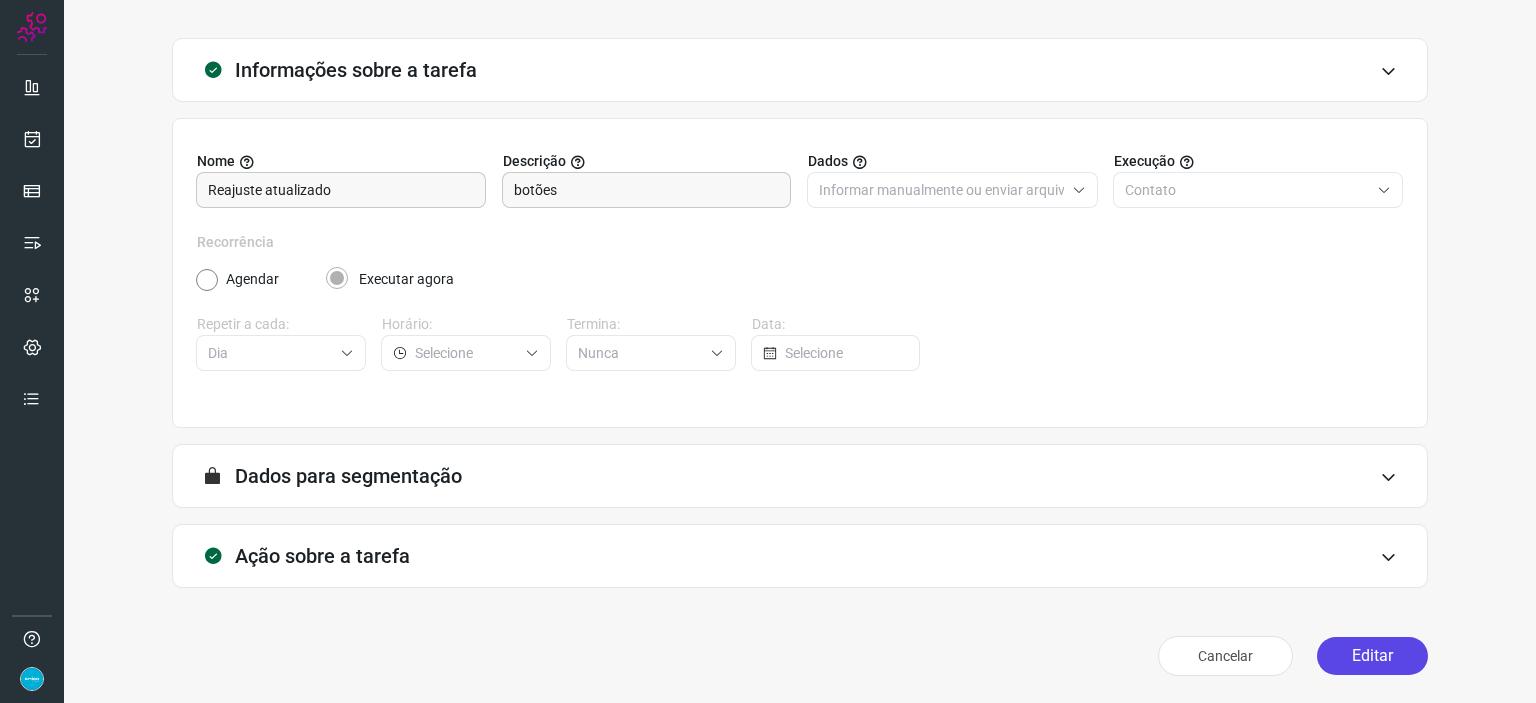 click on "Editar" at bounding box center (1372, 656) 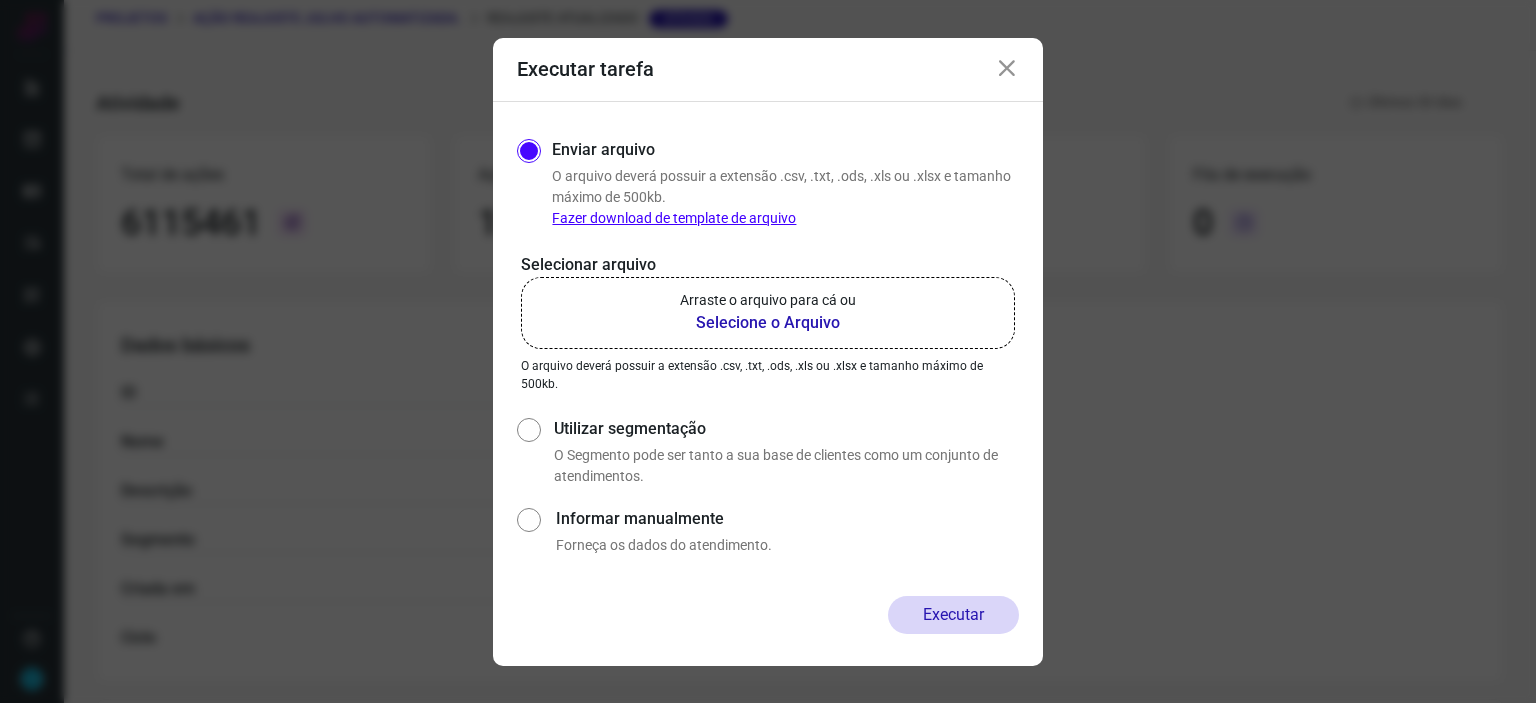 click on "Selecione o Arquivo" at bounding box center [768, 323] 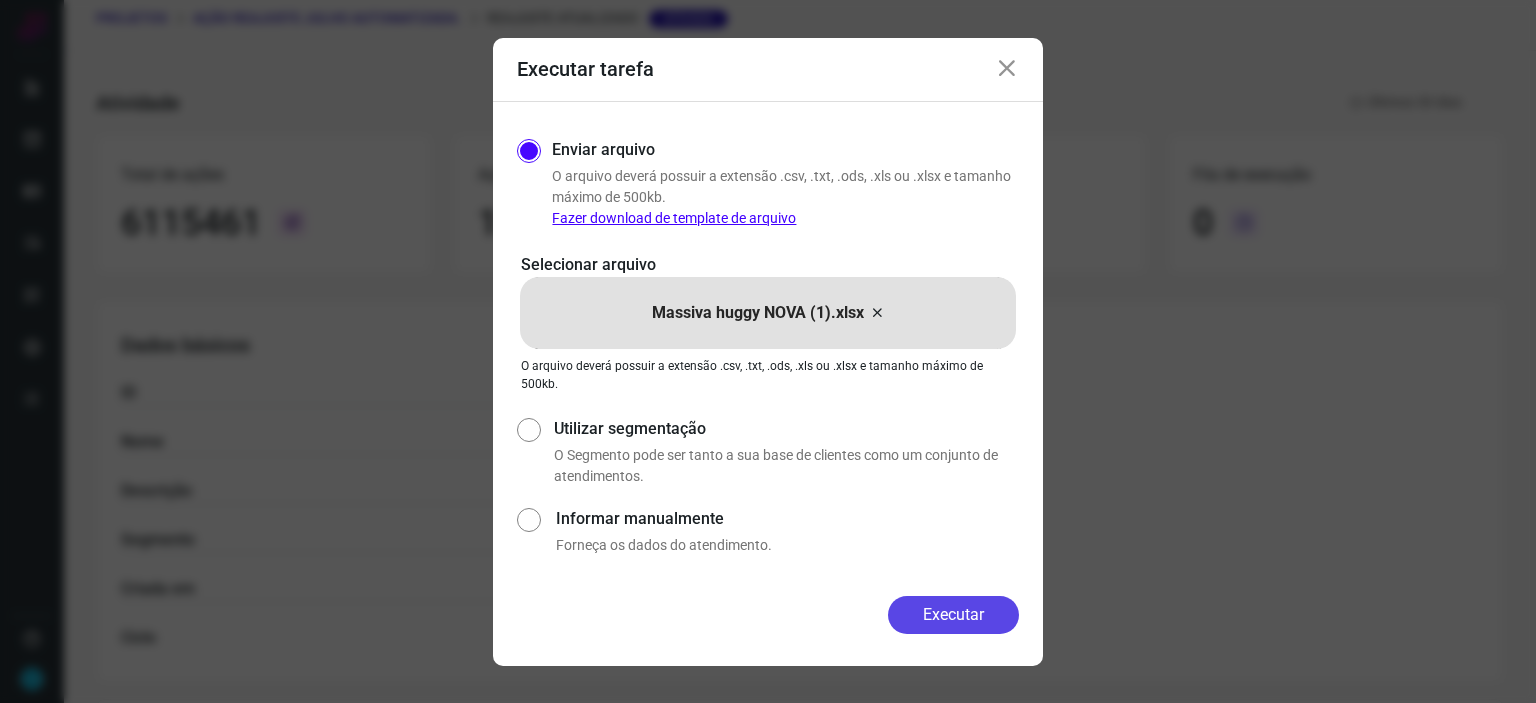 click on "Executar" at bounding box center [953, 615] 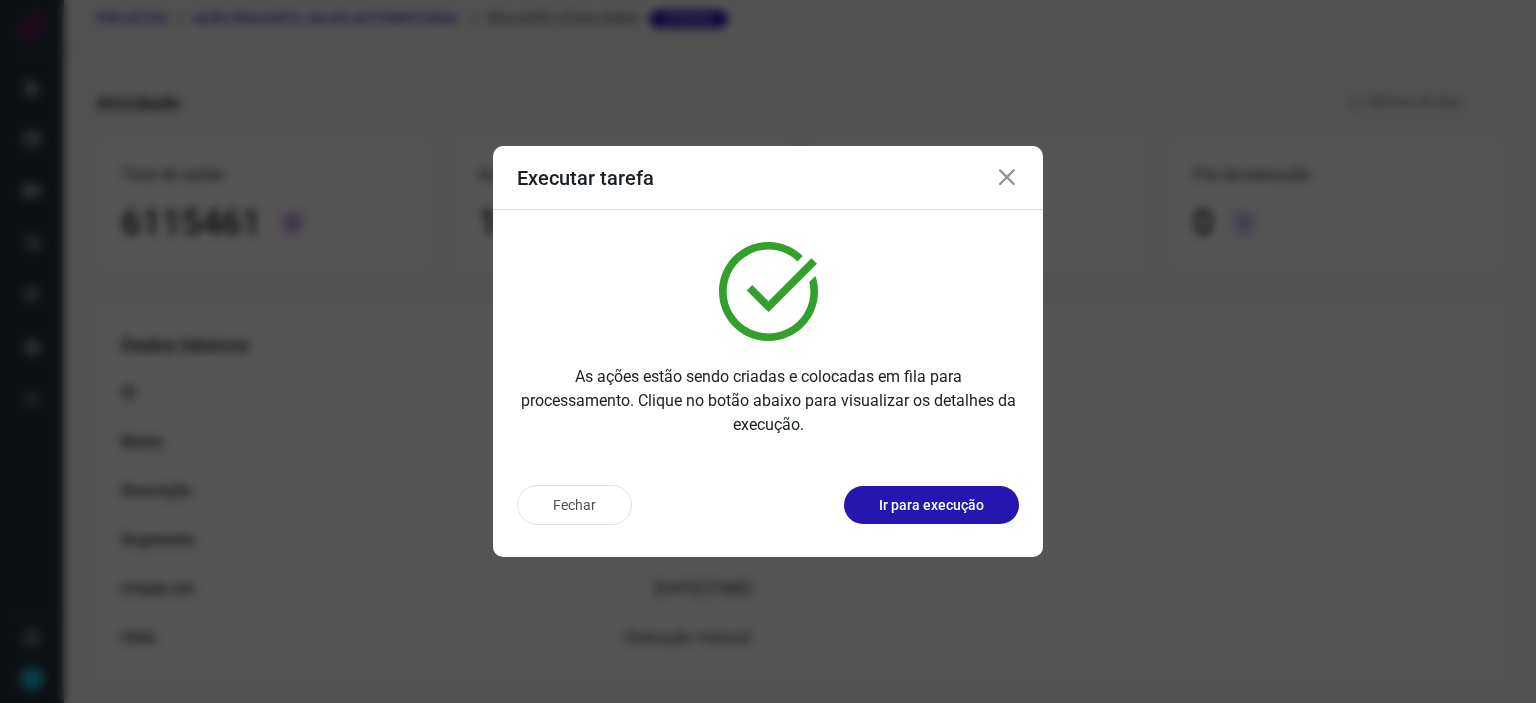 click at bounding box center (1007, 178) 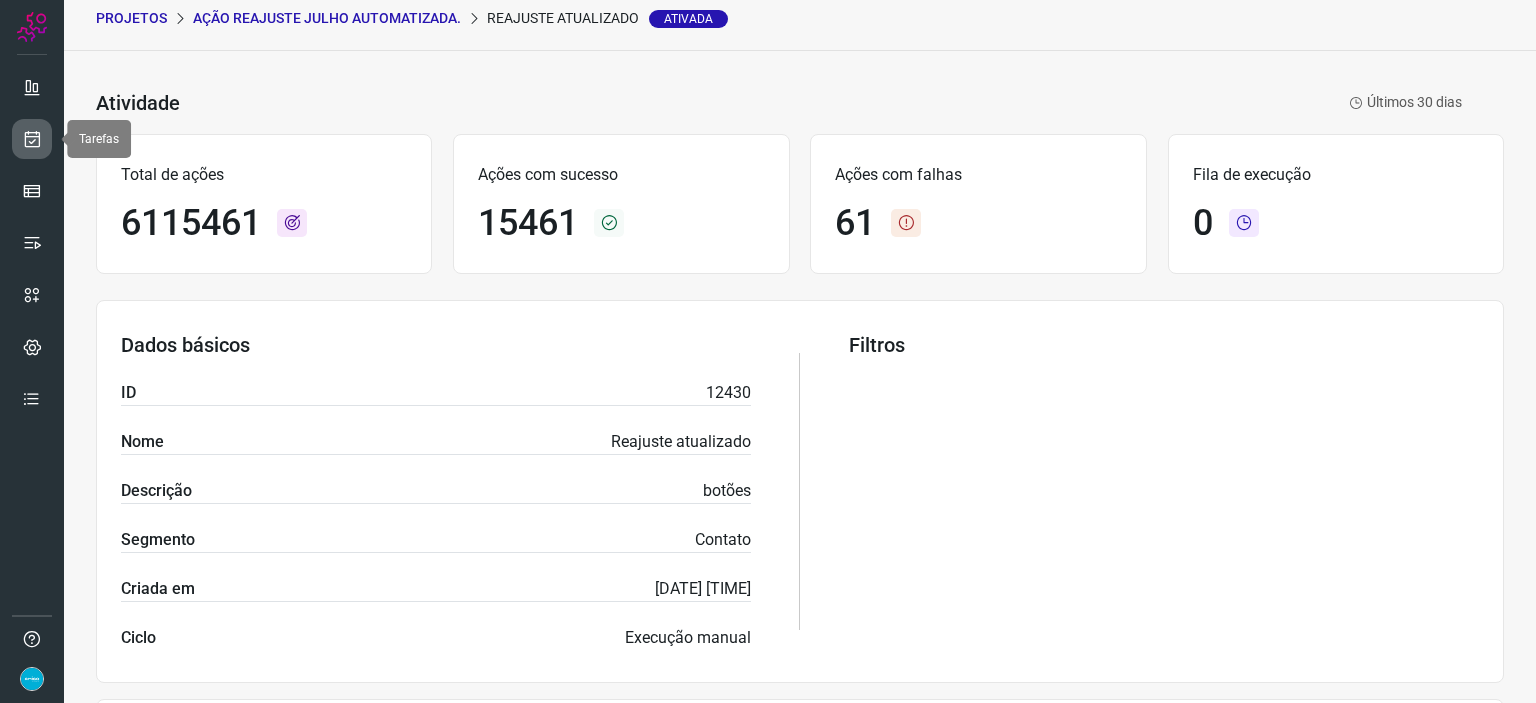 click at bounding box center (32, 139) 